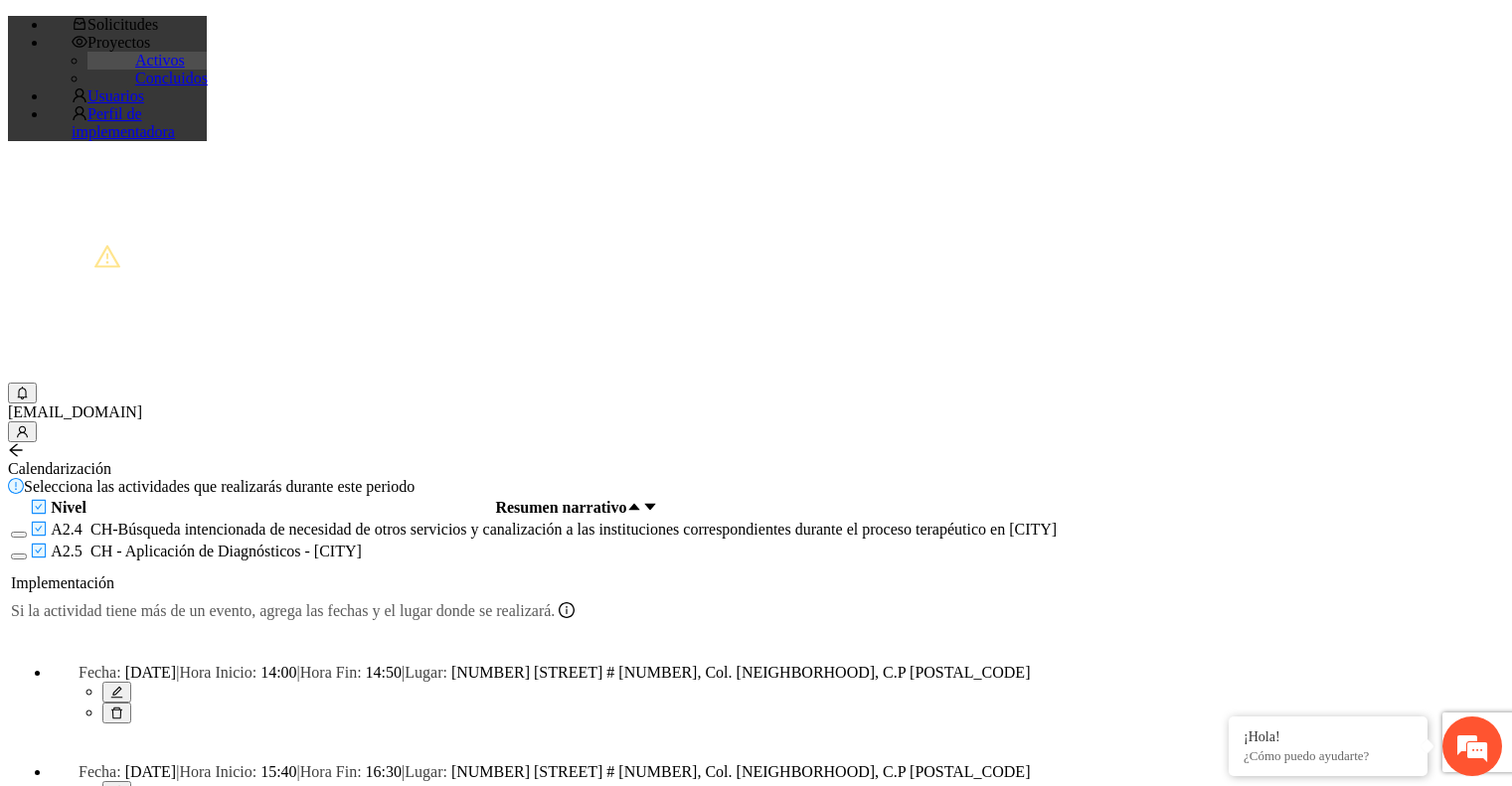 scroll, scrollTop: 0, scrollLeft: 0, axis: both 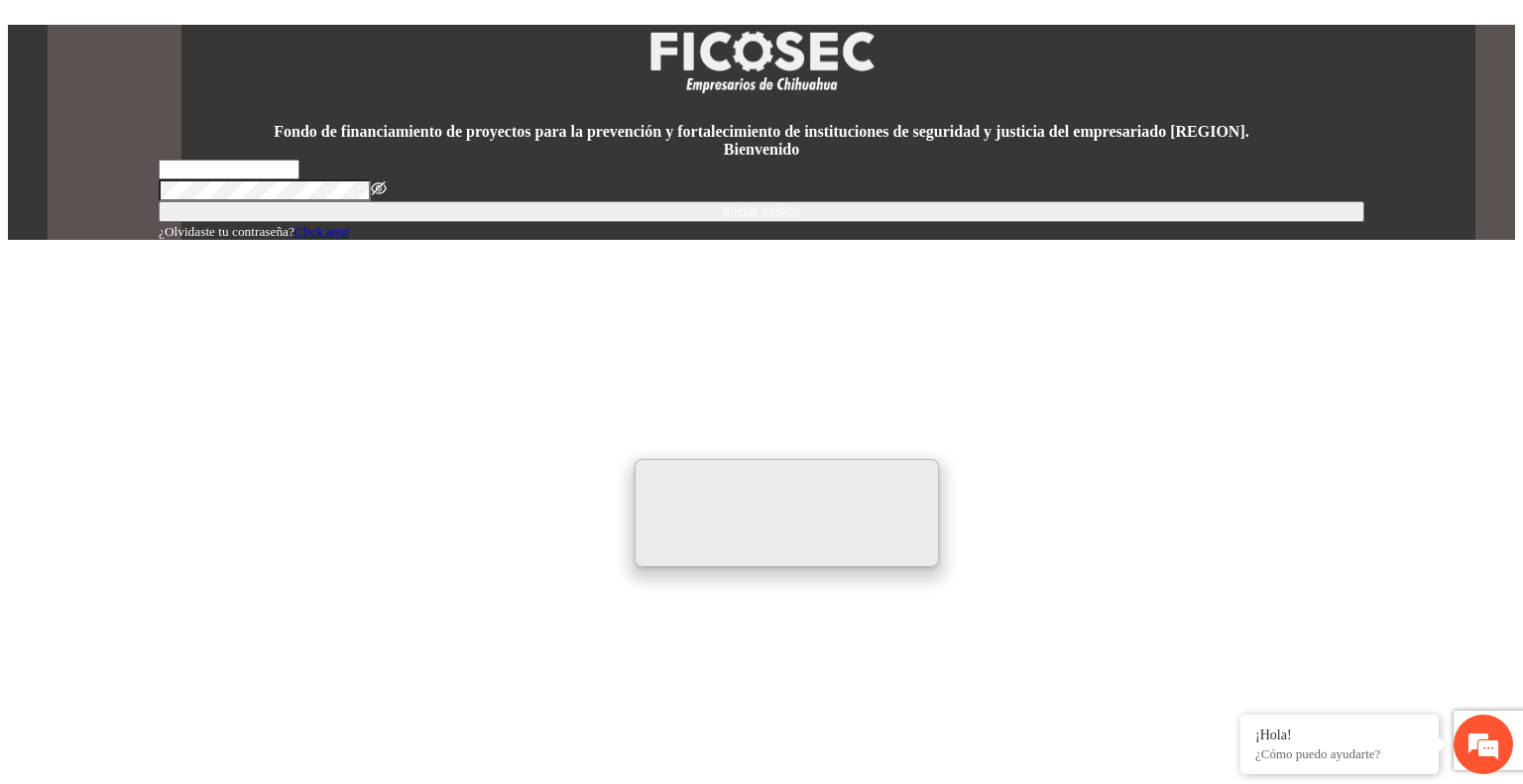 click at bounding box center [229, 169] 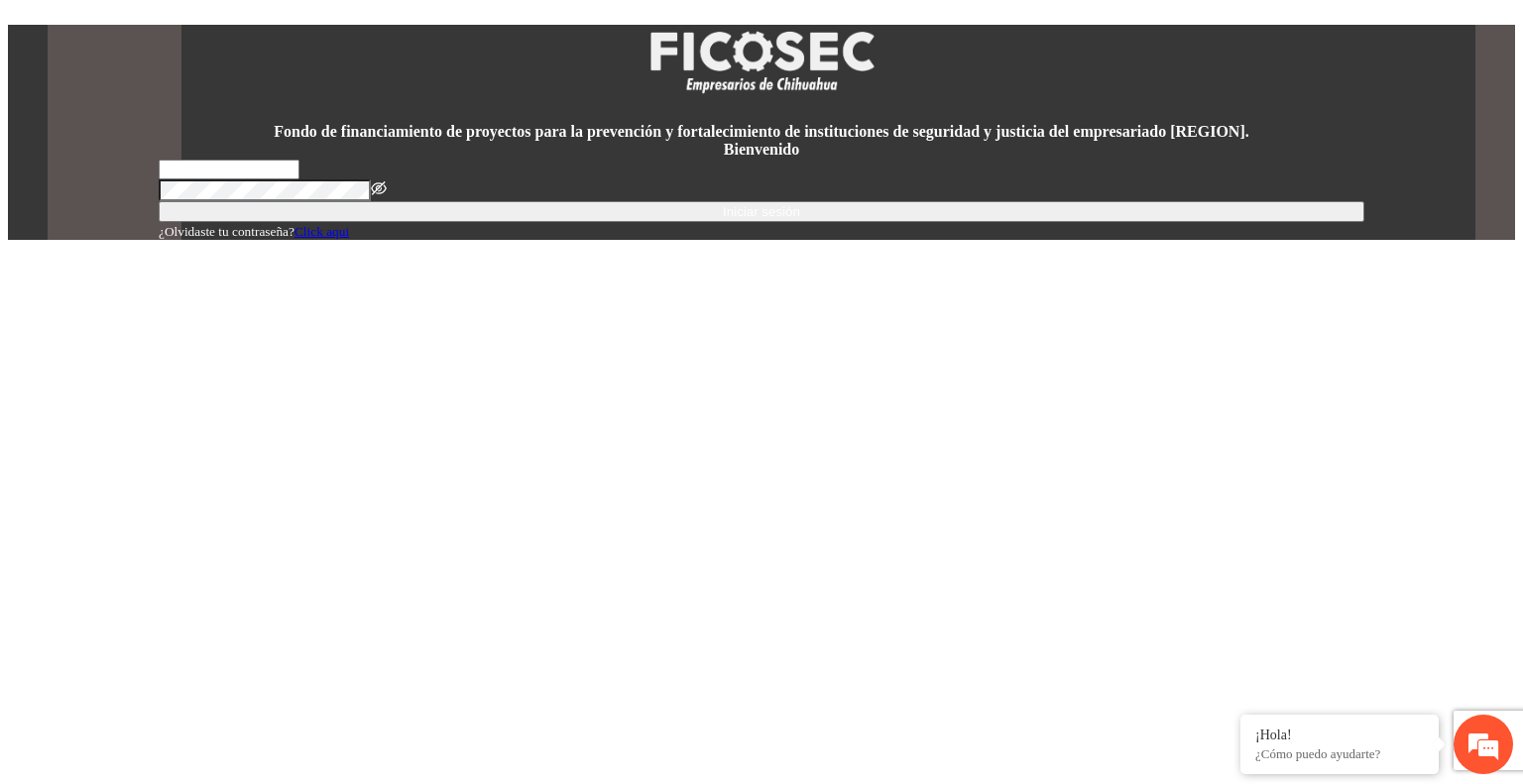 type on "**********" 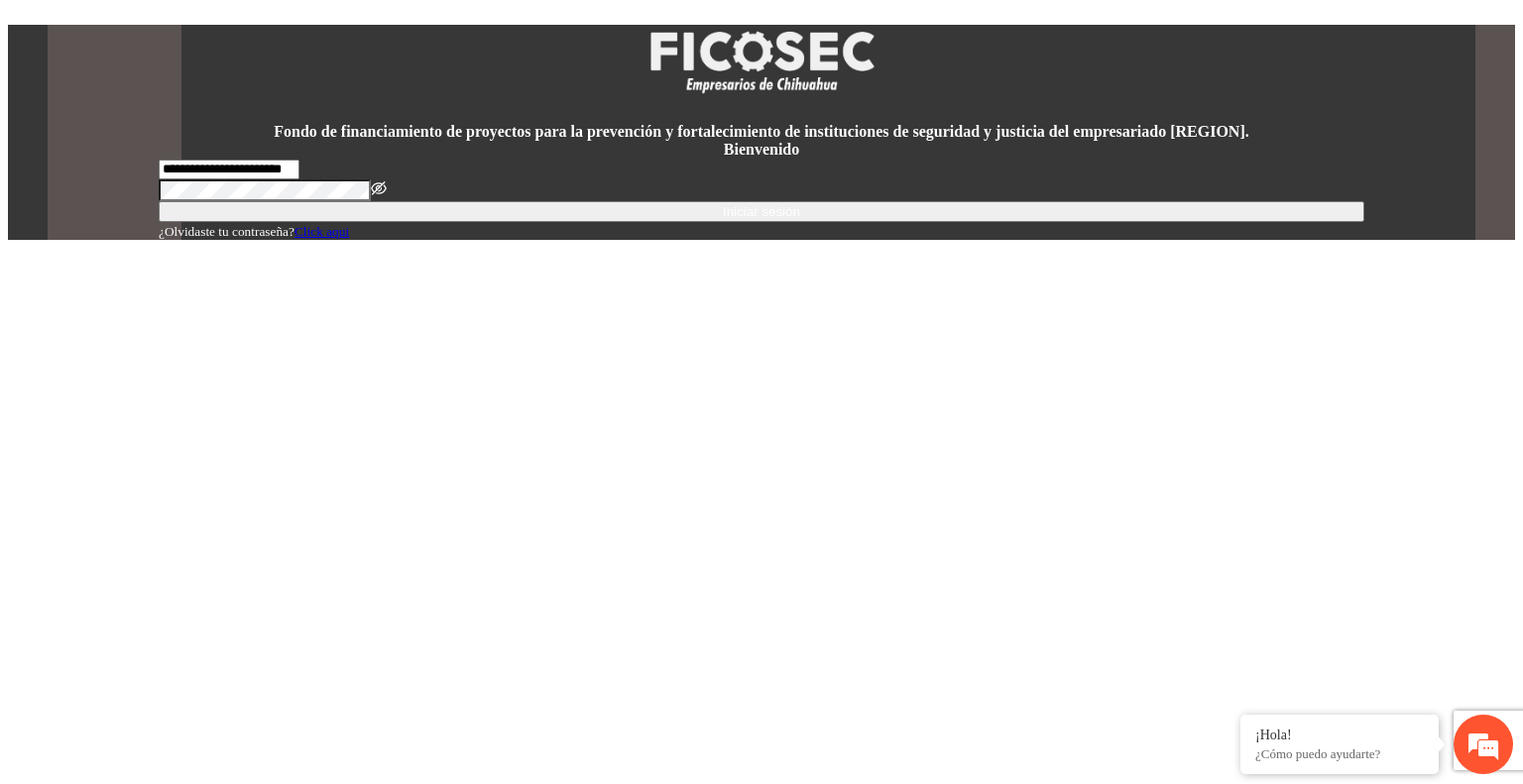 click on "Iniciar sesión" at bounding box center (762, 211) 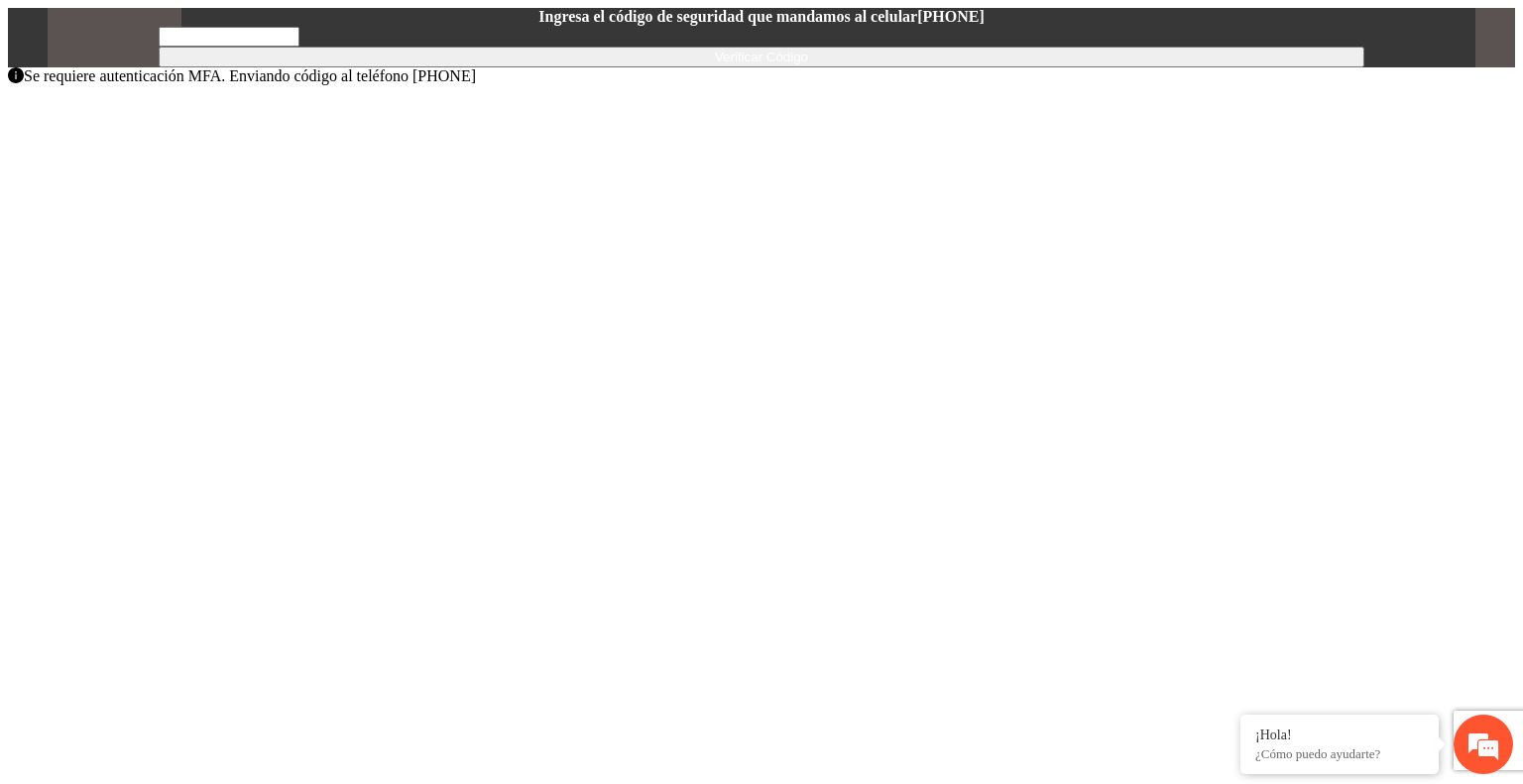 click at bounding box center (229, 37) 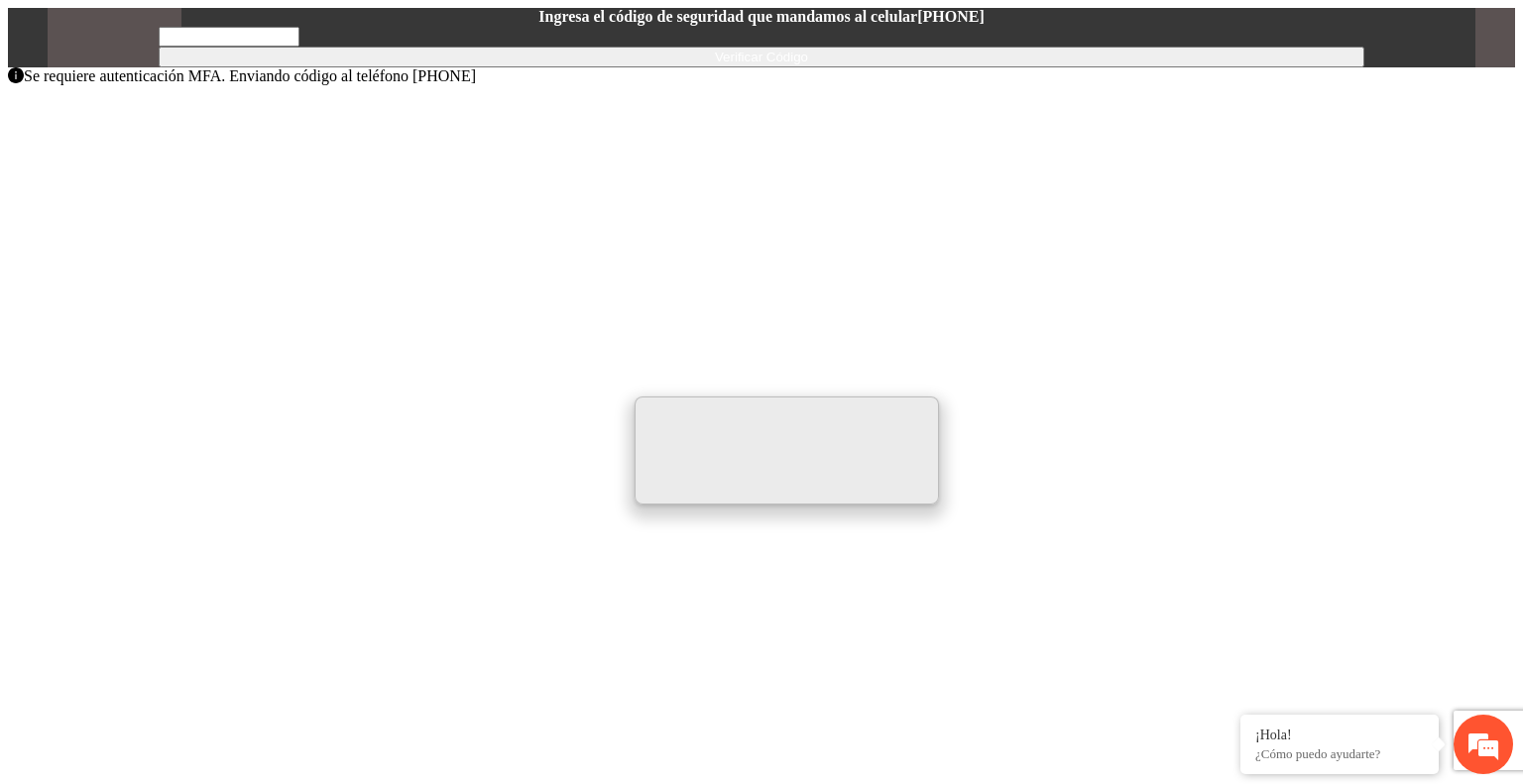 scroll, scrollTop: 0, scrollLeft: 0, axis: both 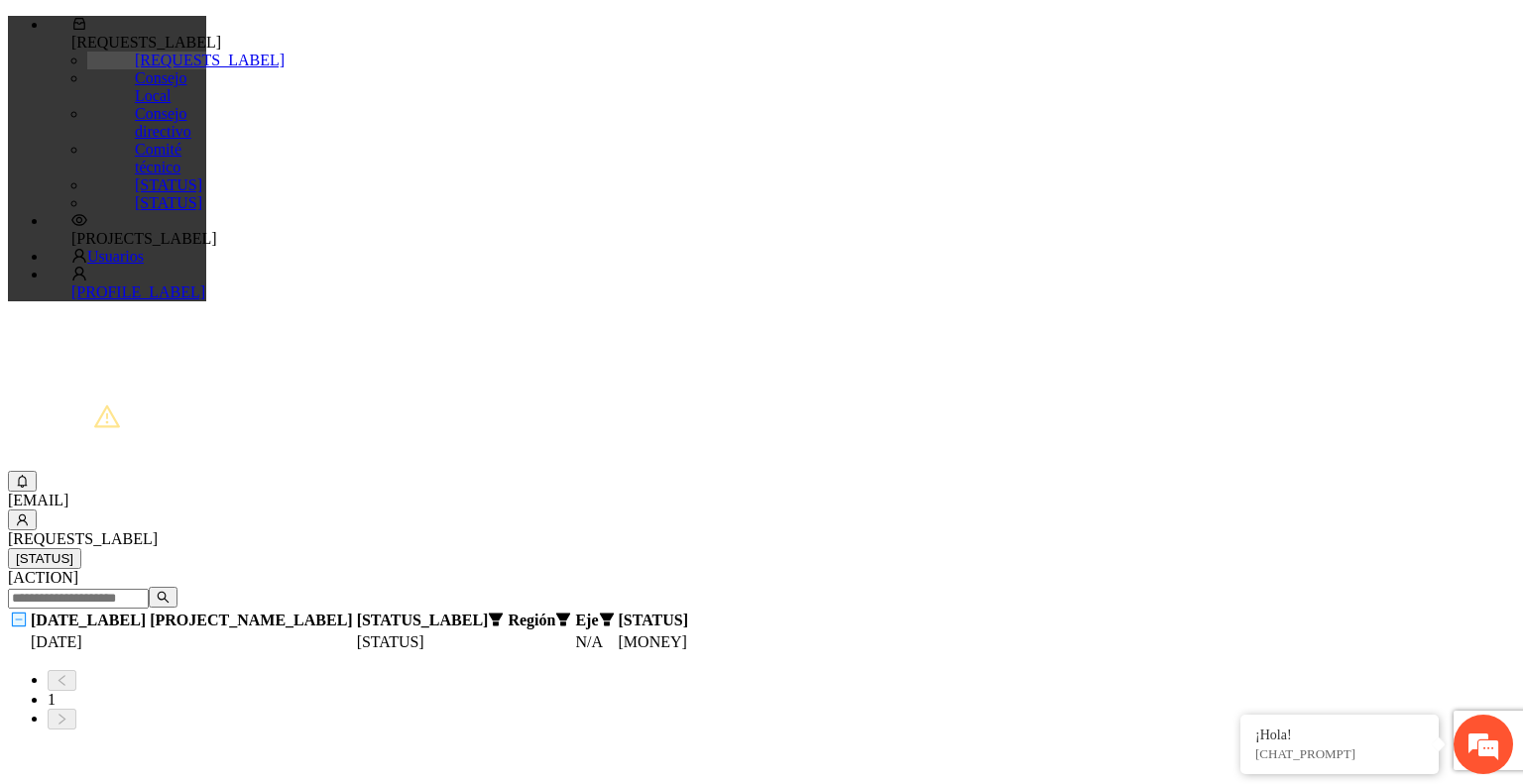 click on "[PROJECTS_LABEL]" at bounding box center [144, 238] 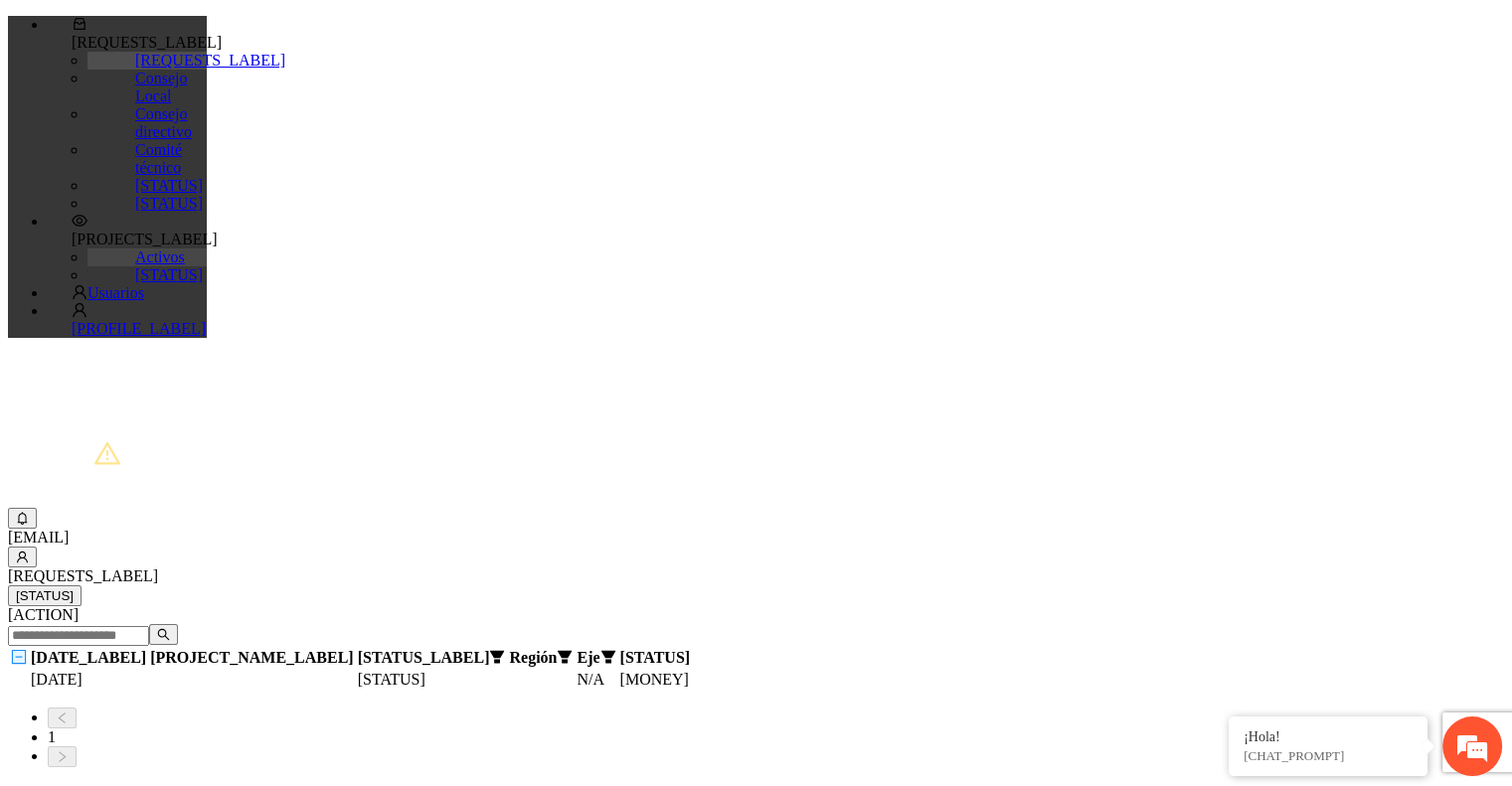 click on "Activos" at bounding box center [160, 256] 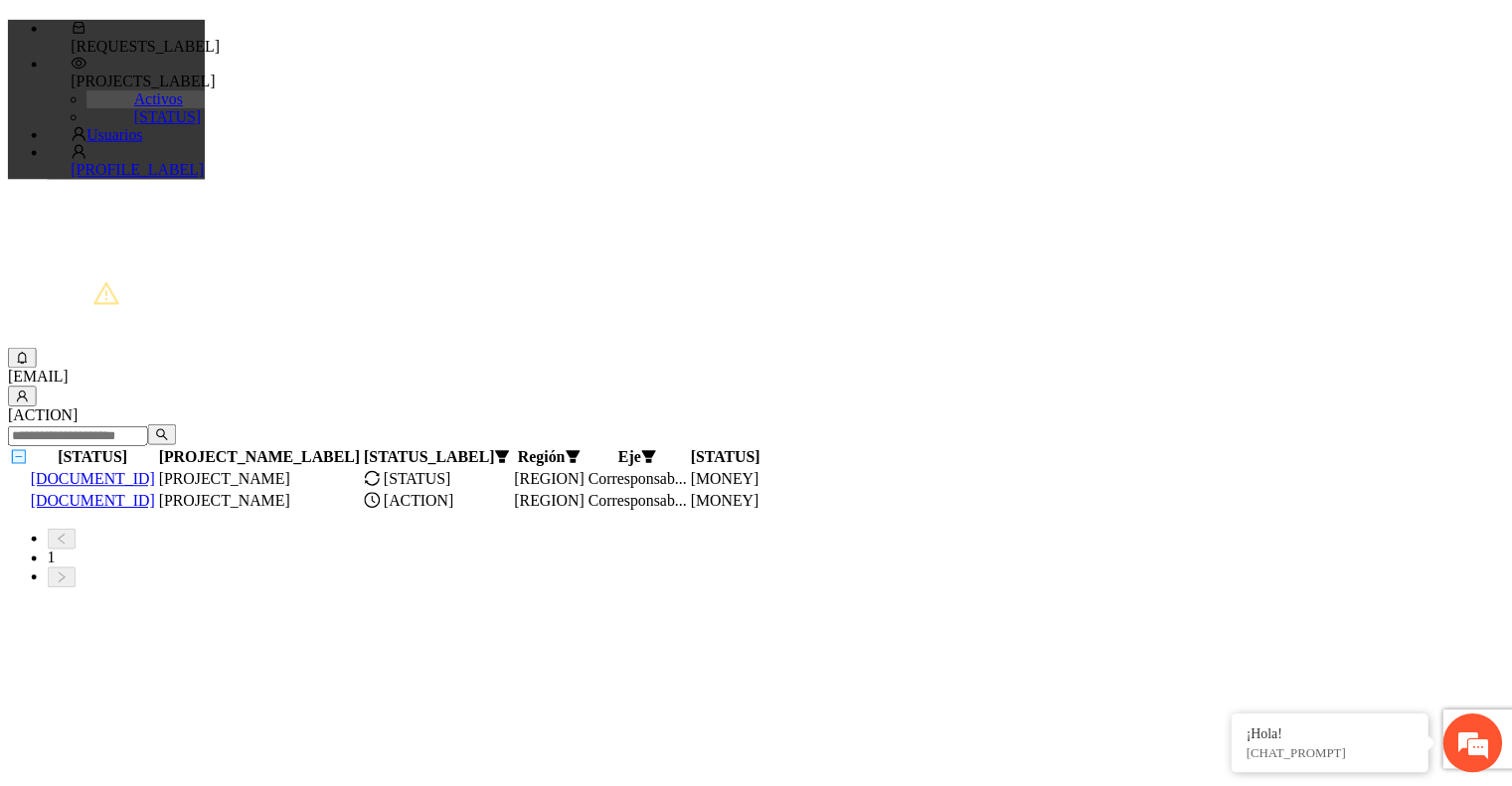 scroll, scrollTop: 0, scrollLeft: 0, axis: both 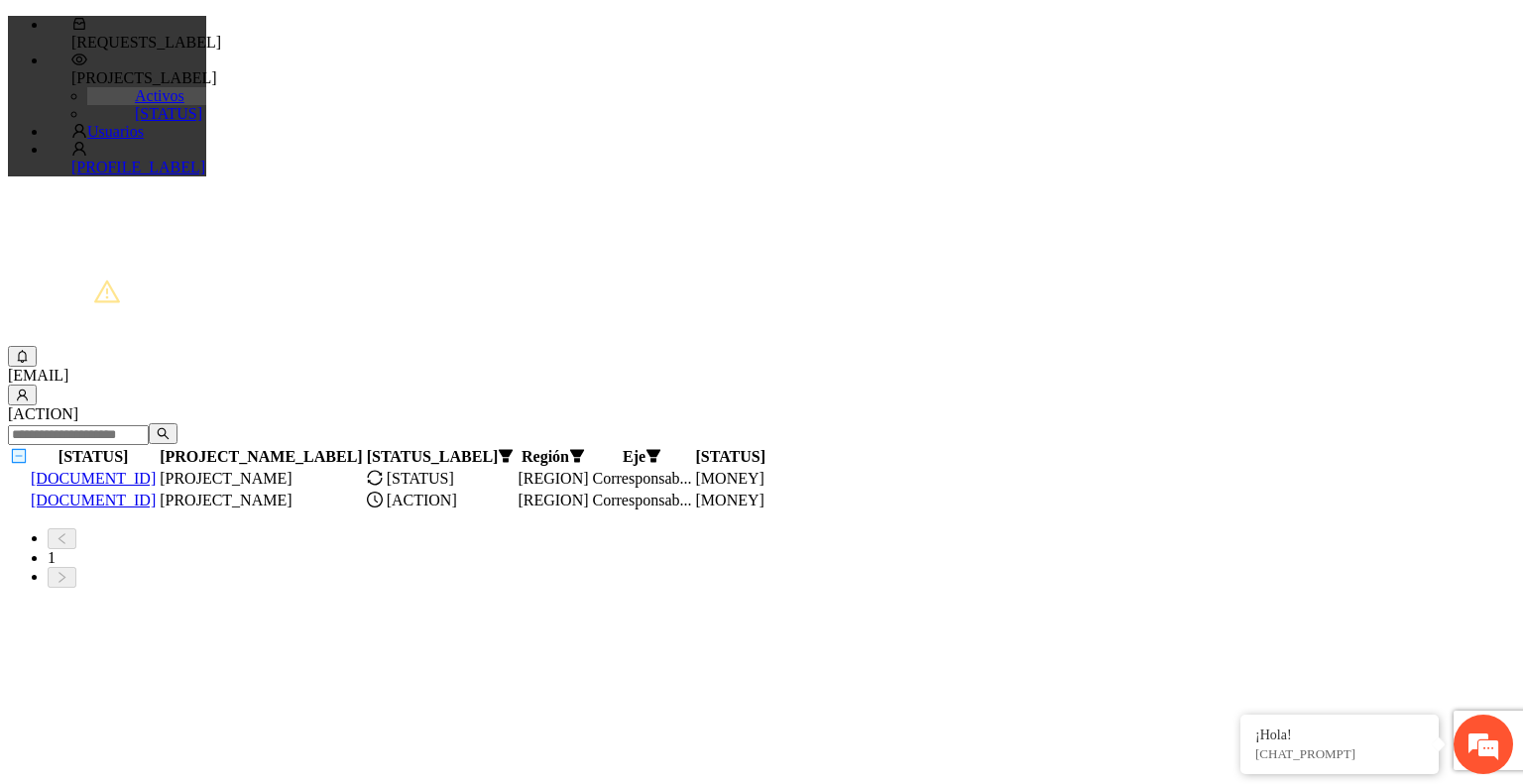 click on "[DOCUMENT_ID]" at bounding box center [93, 500] 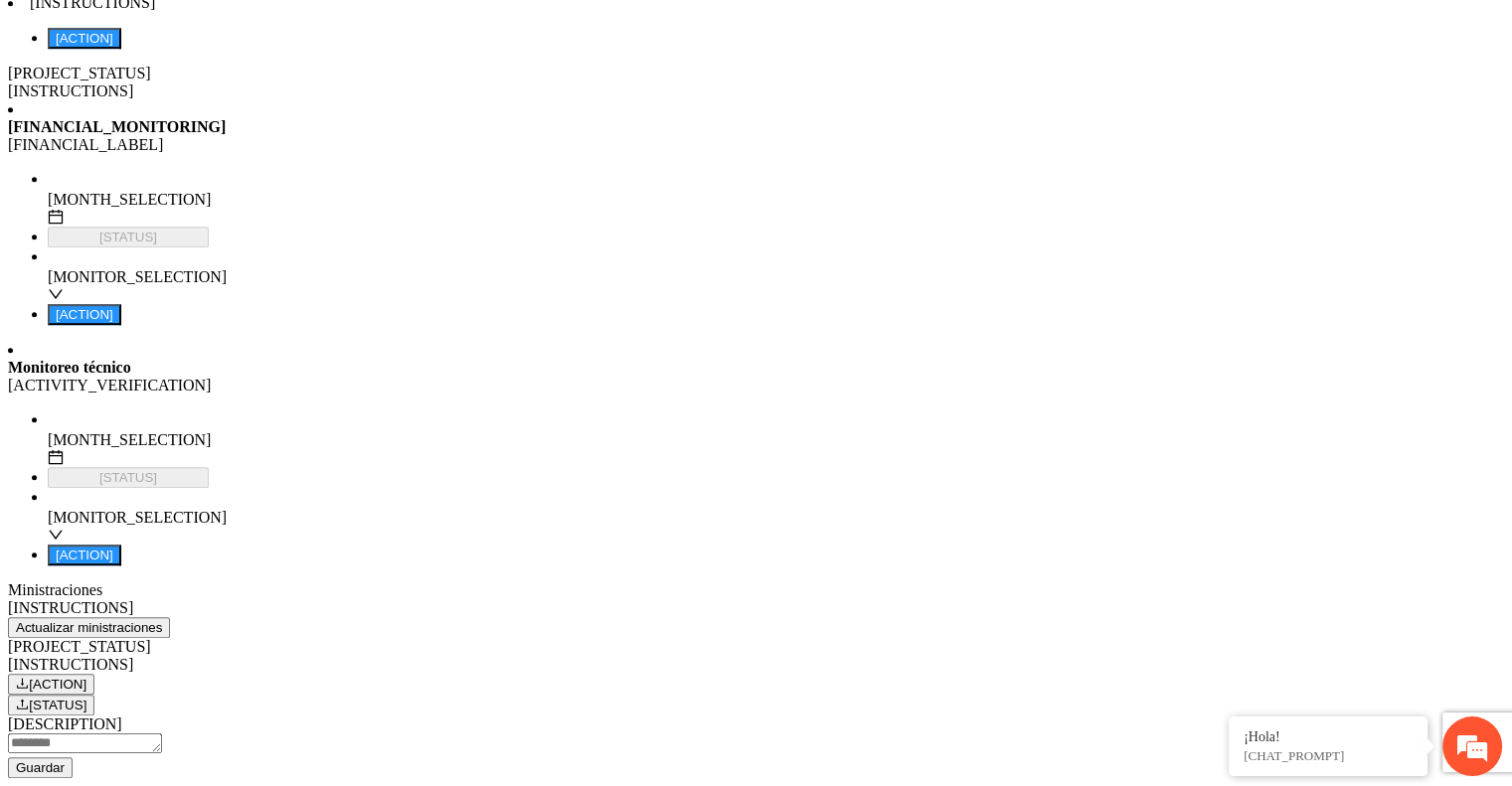 scroll, scrollTop: 1303, scrollLeft: 0, axis: vertical 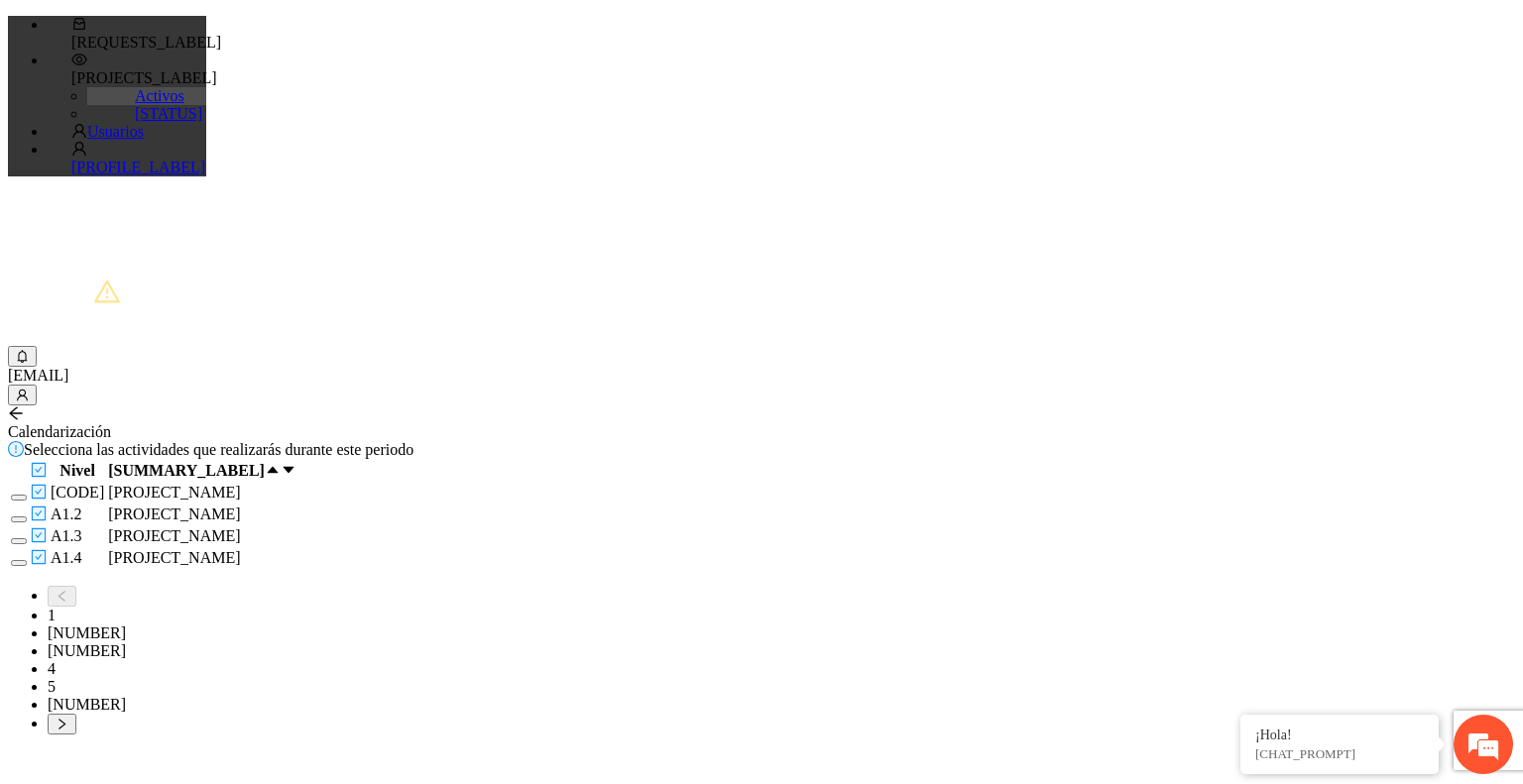 click on "[NUMBER]" at bounding box center (86, 650) 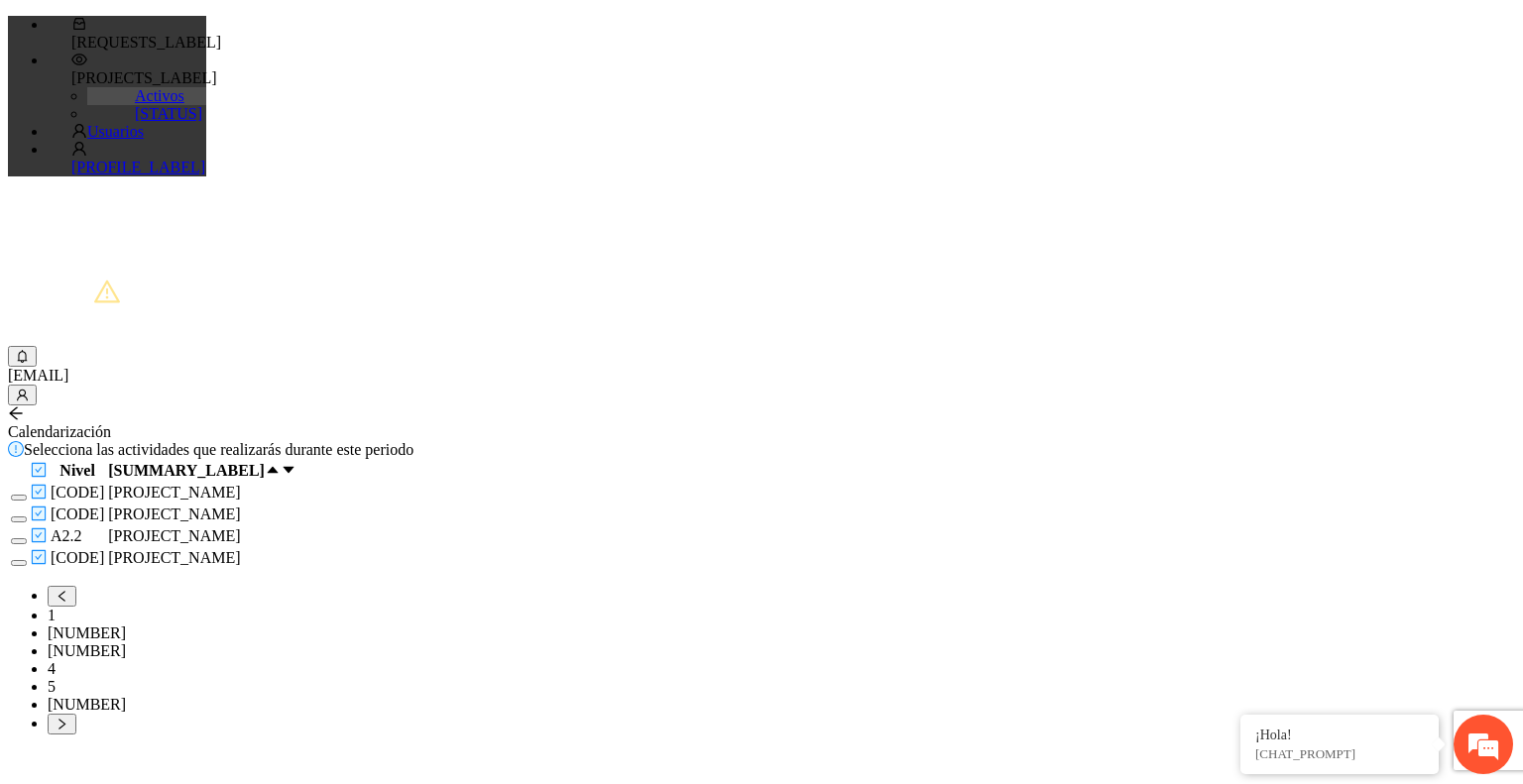 click at bounding box center (19, 519) 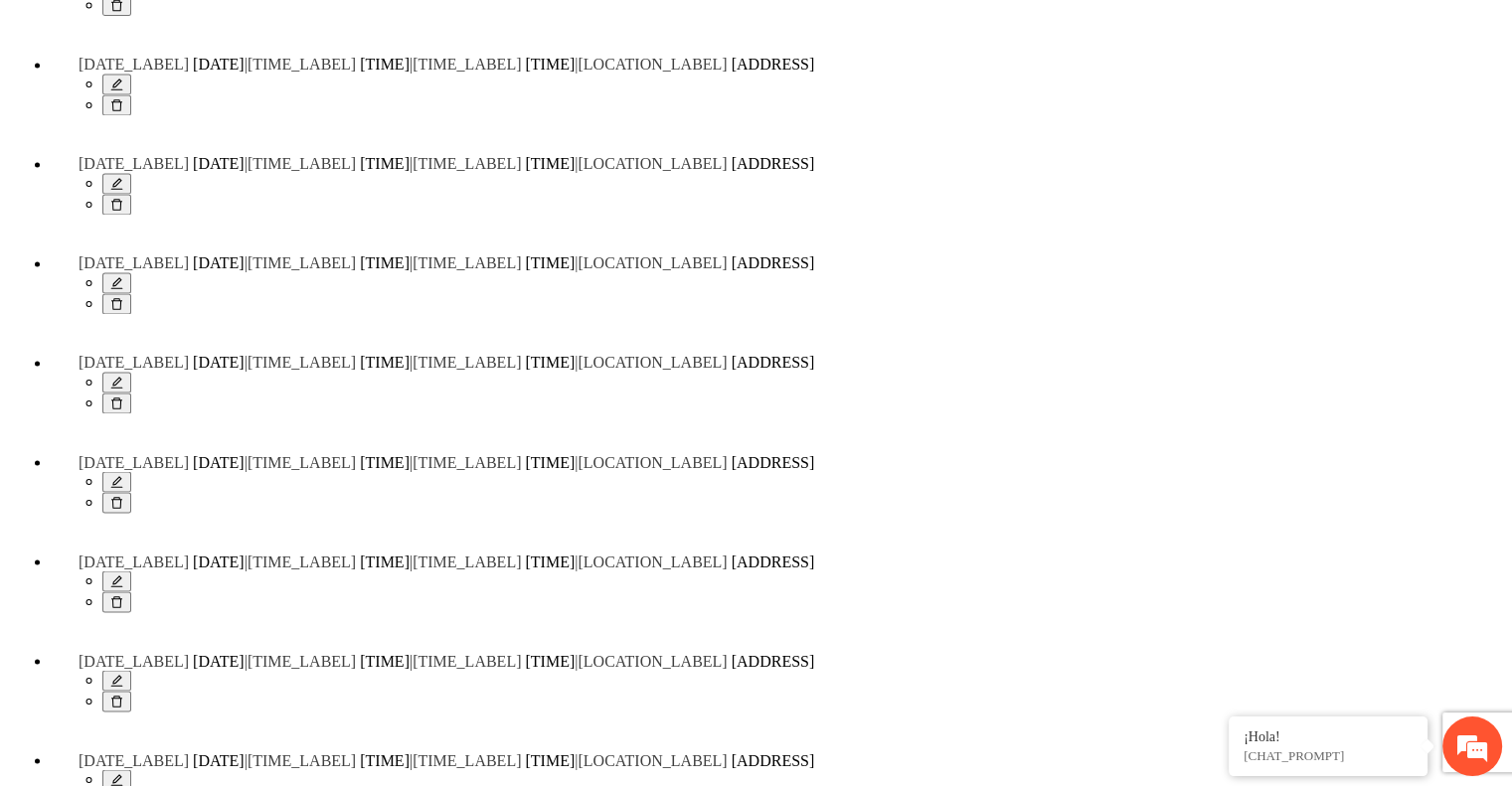 scroll, scrollTop: 3511, scrollLeft: 0, axis: vertical 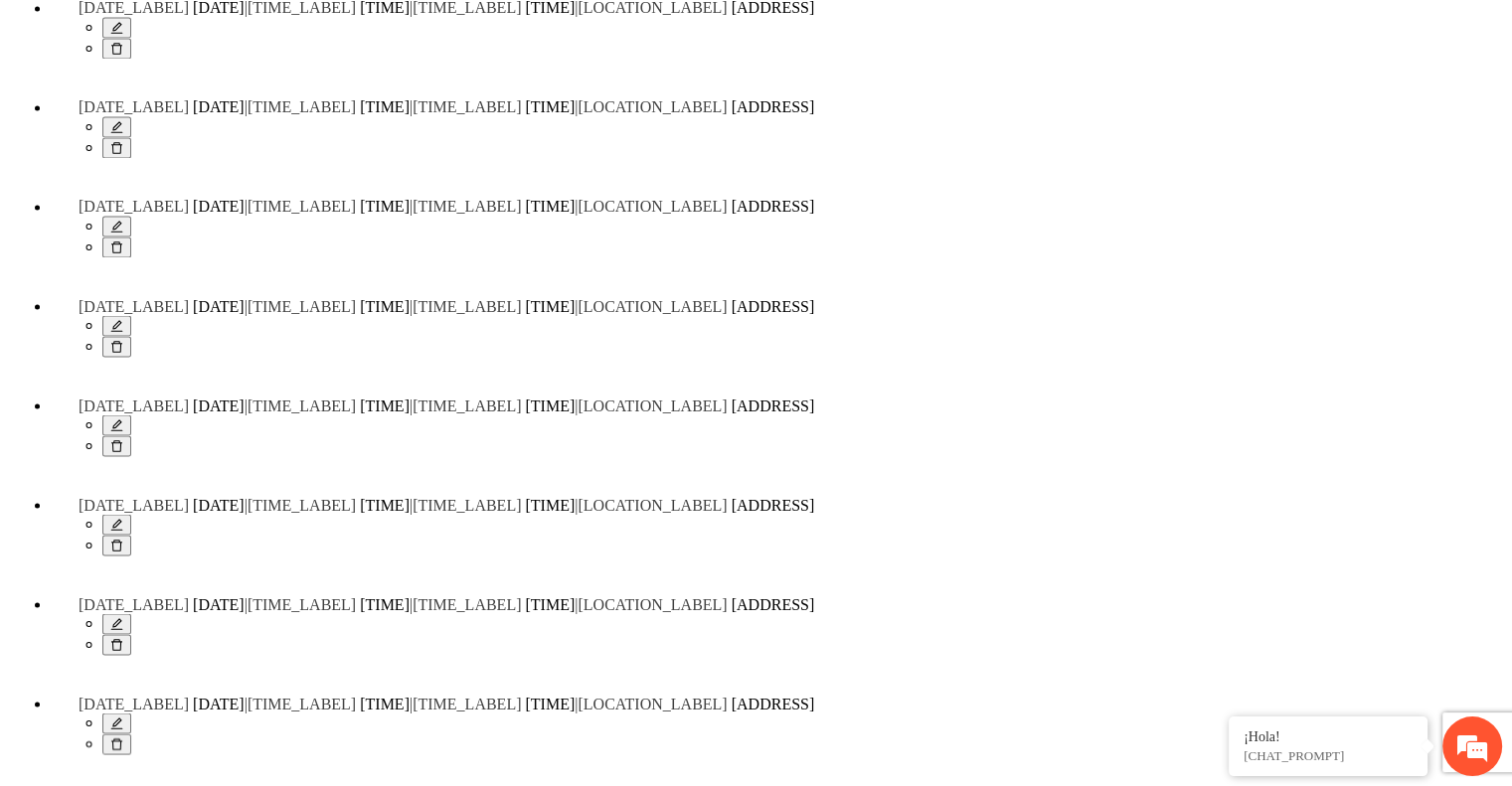 click at bounding box center (19, 1715) 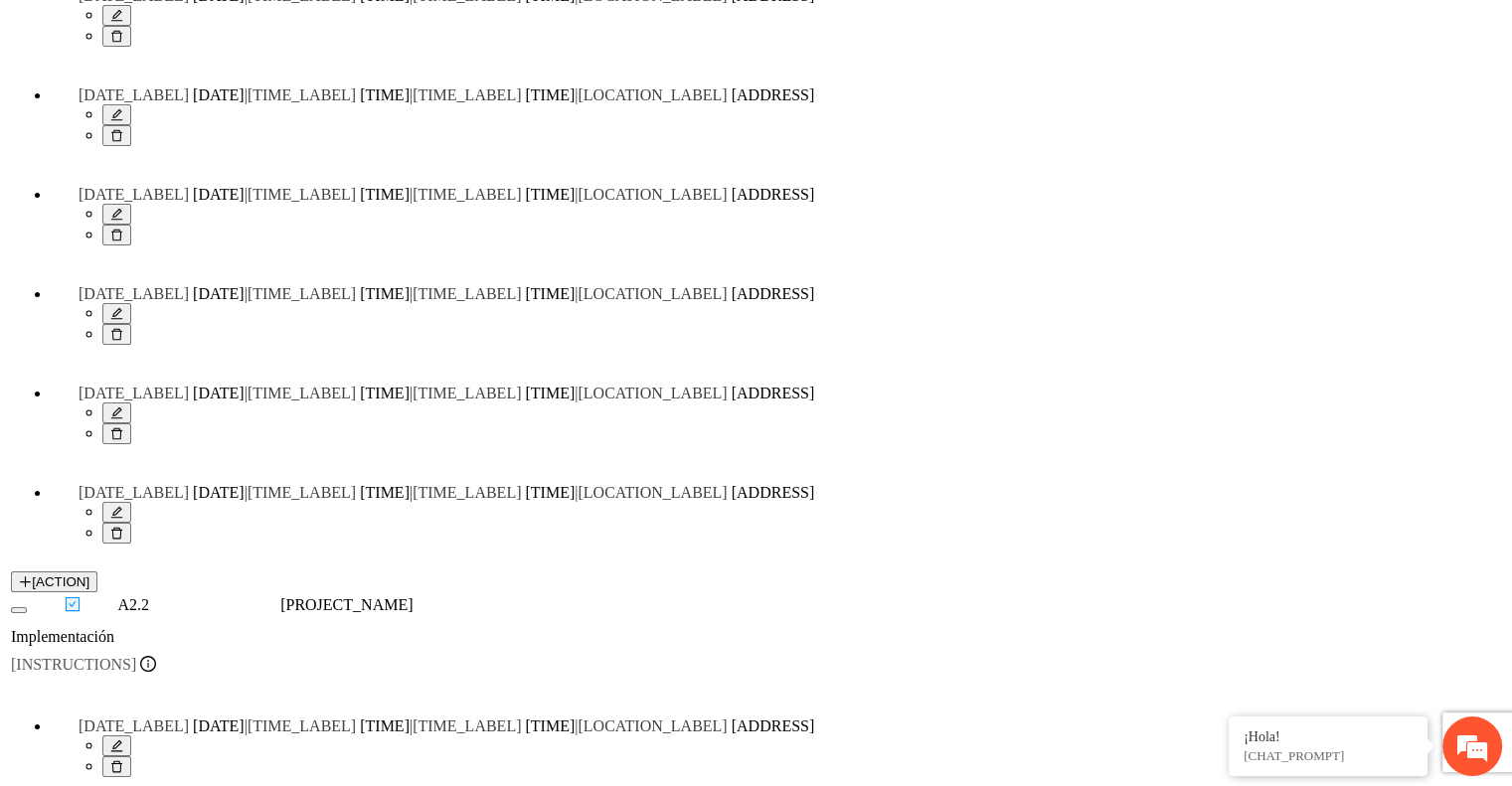 scroll, scrollTop: 4642, scrollLeft: 0, axis: vertical 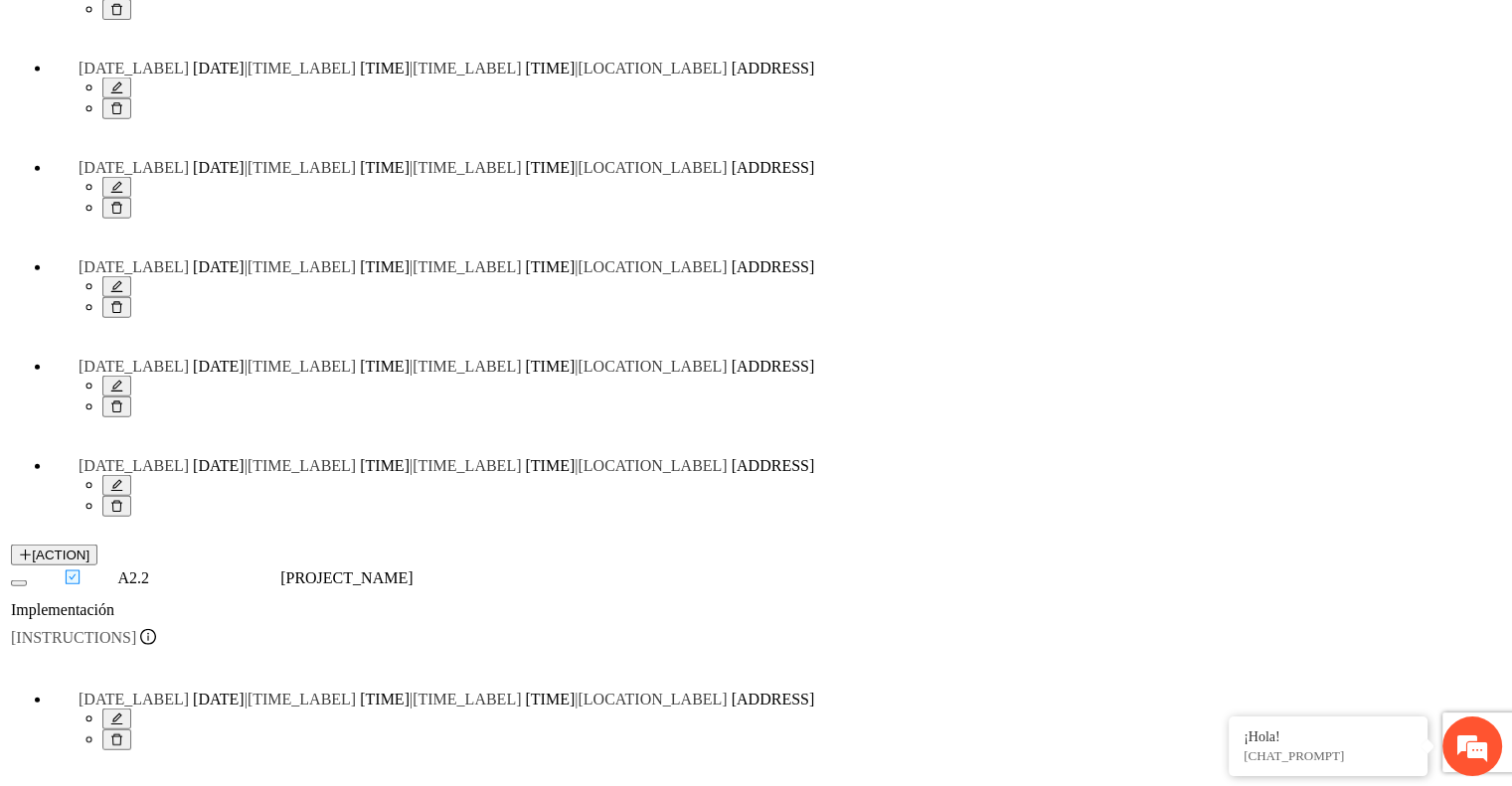 click at bounding box center (19, 2009) 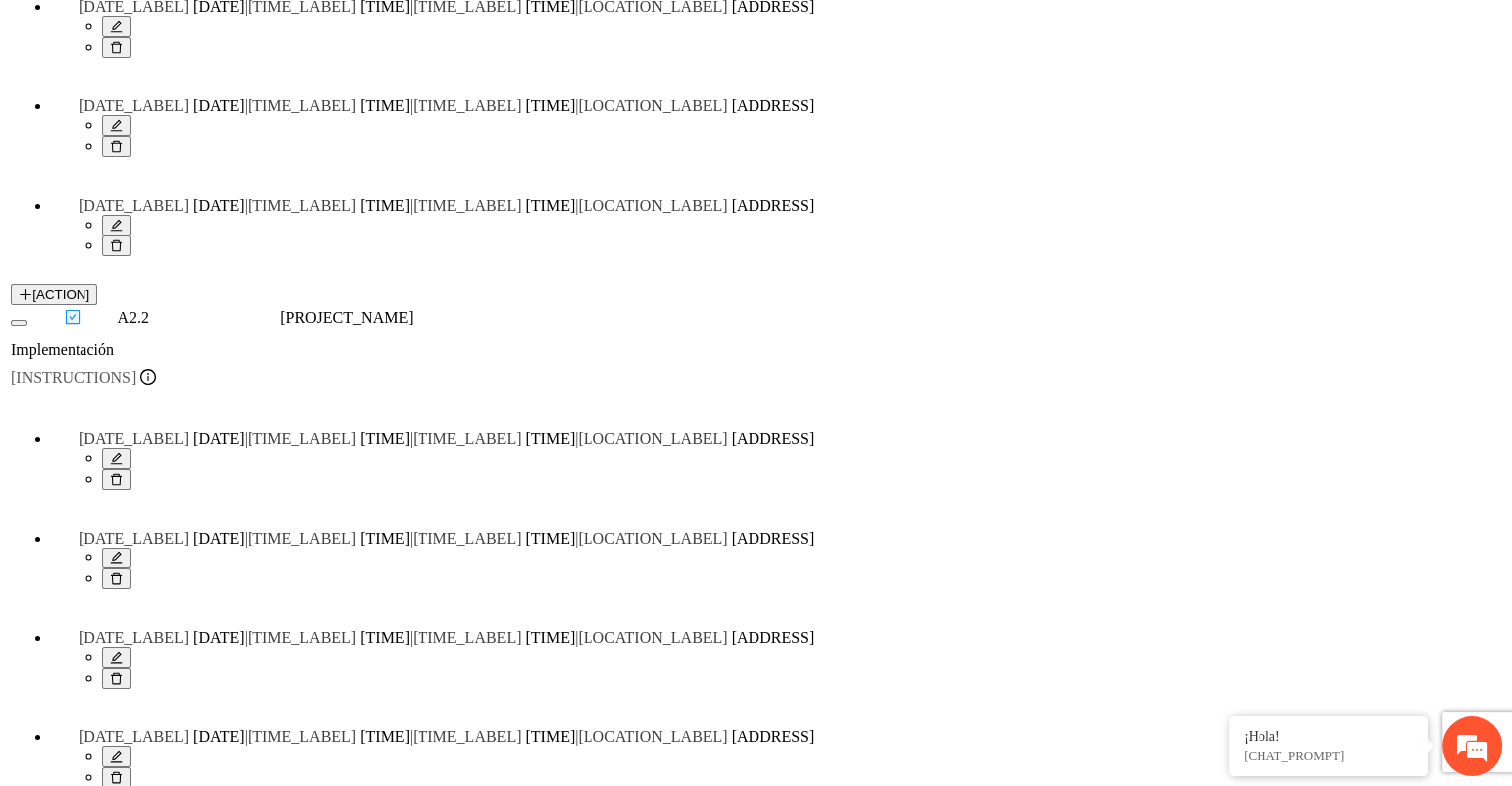 click on "4" at bounding box center [52, 1953] 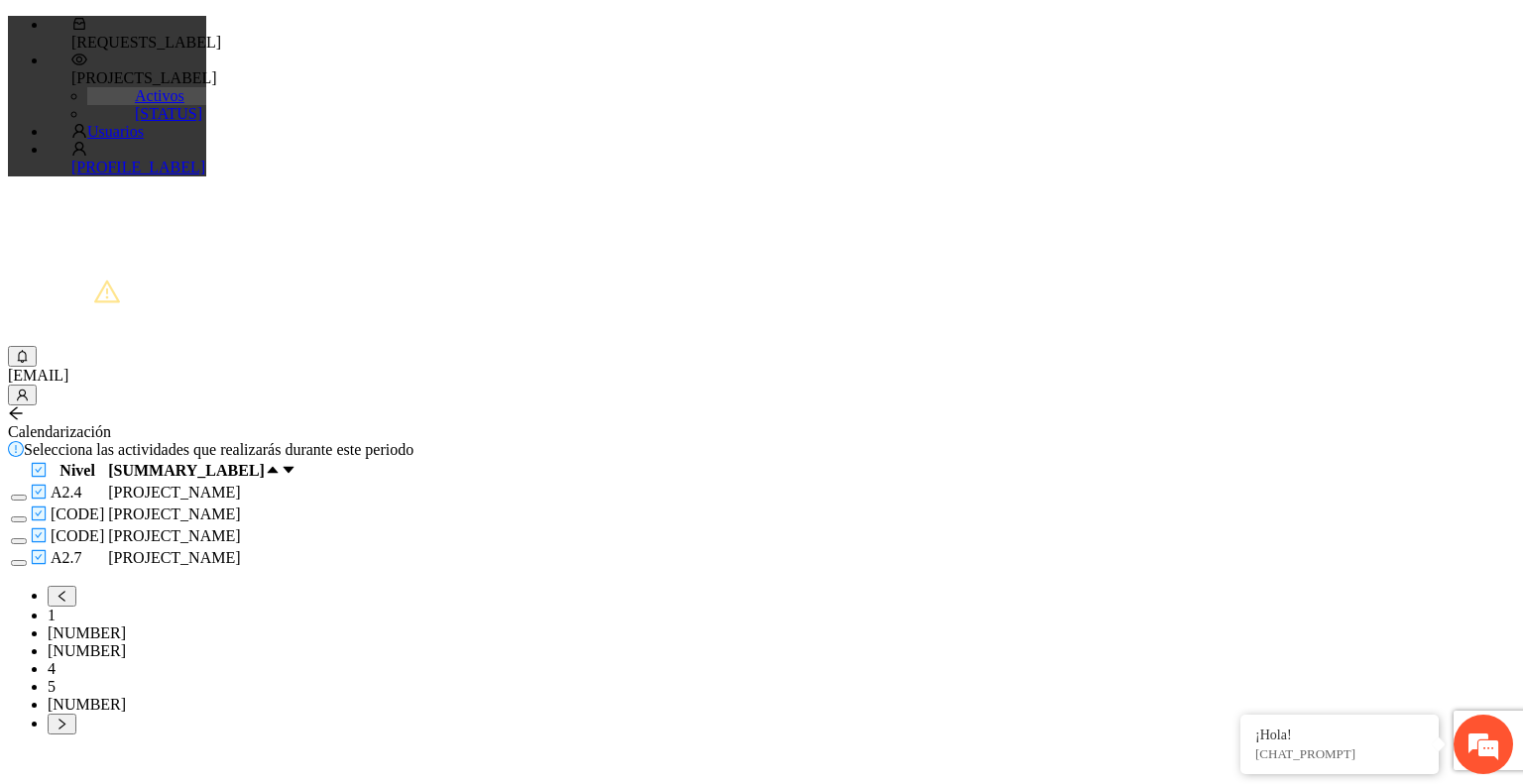 click at bounding box center [19, 498] 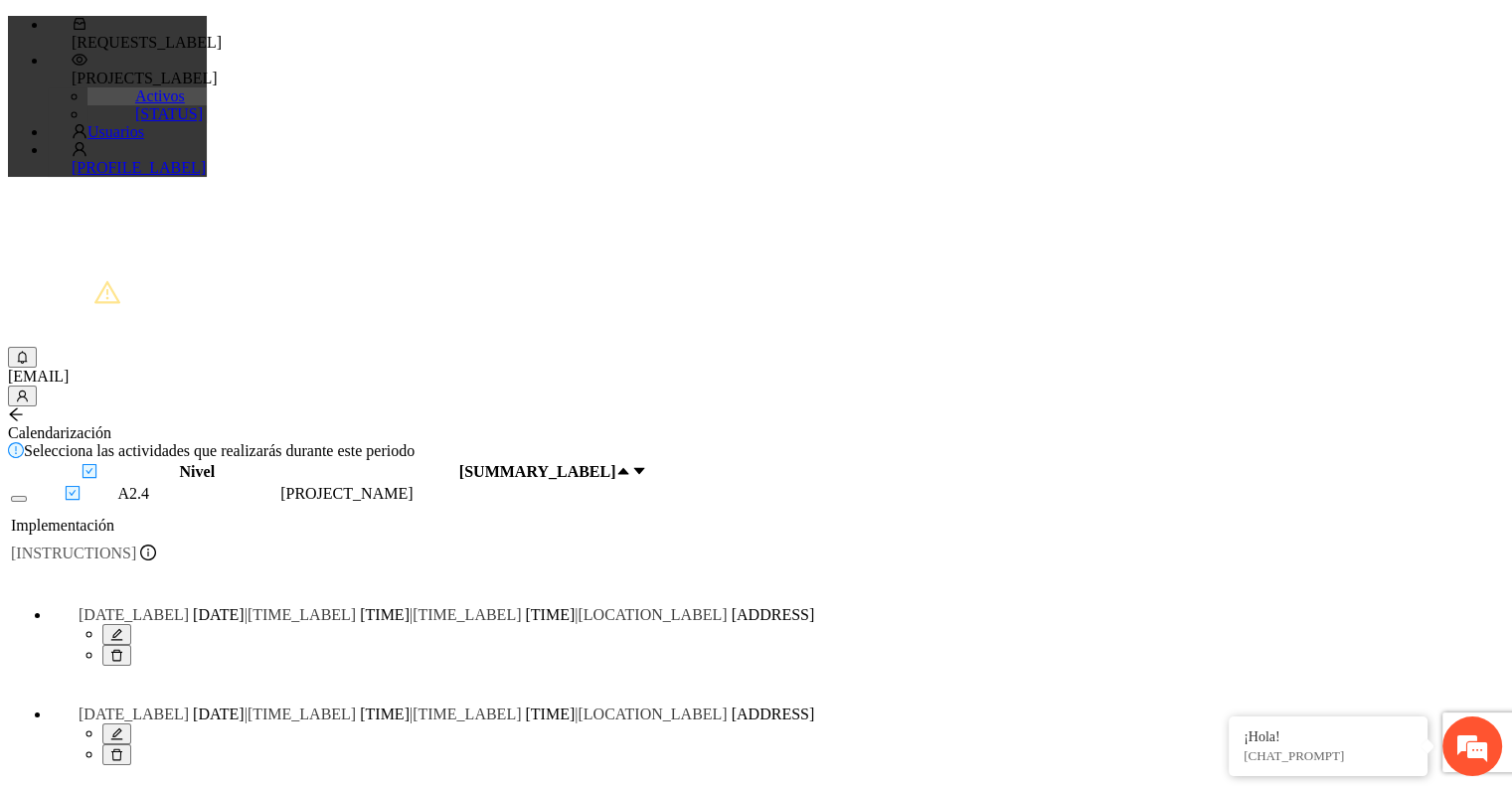 scroll, scrollTop: 153, scrollLeft: 0, axis: vertical 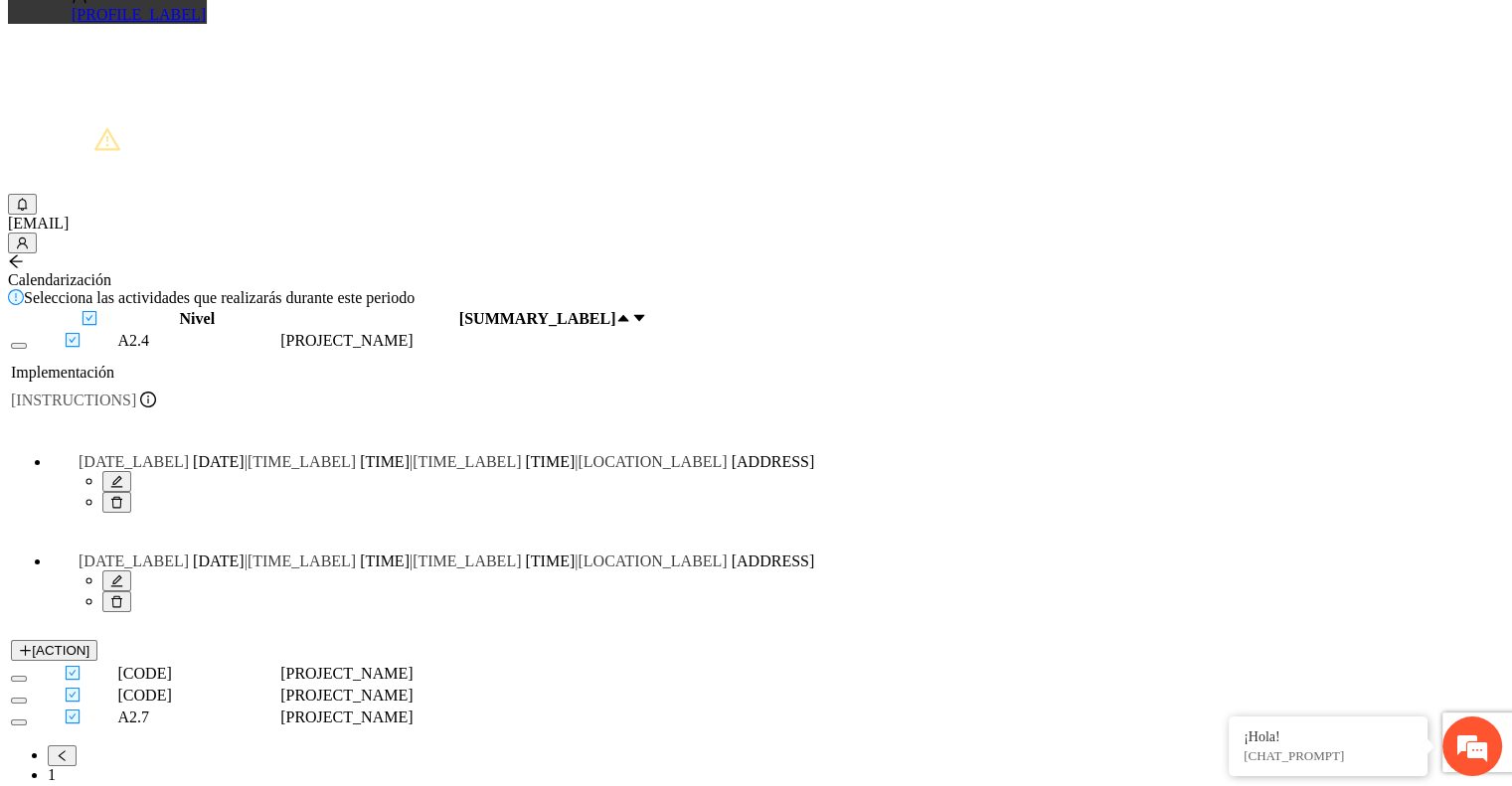 click at bounding box center (19, 679) 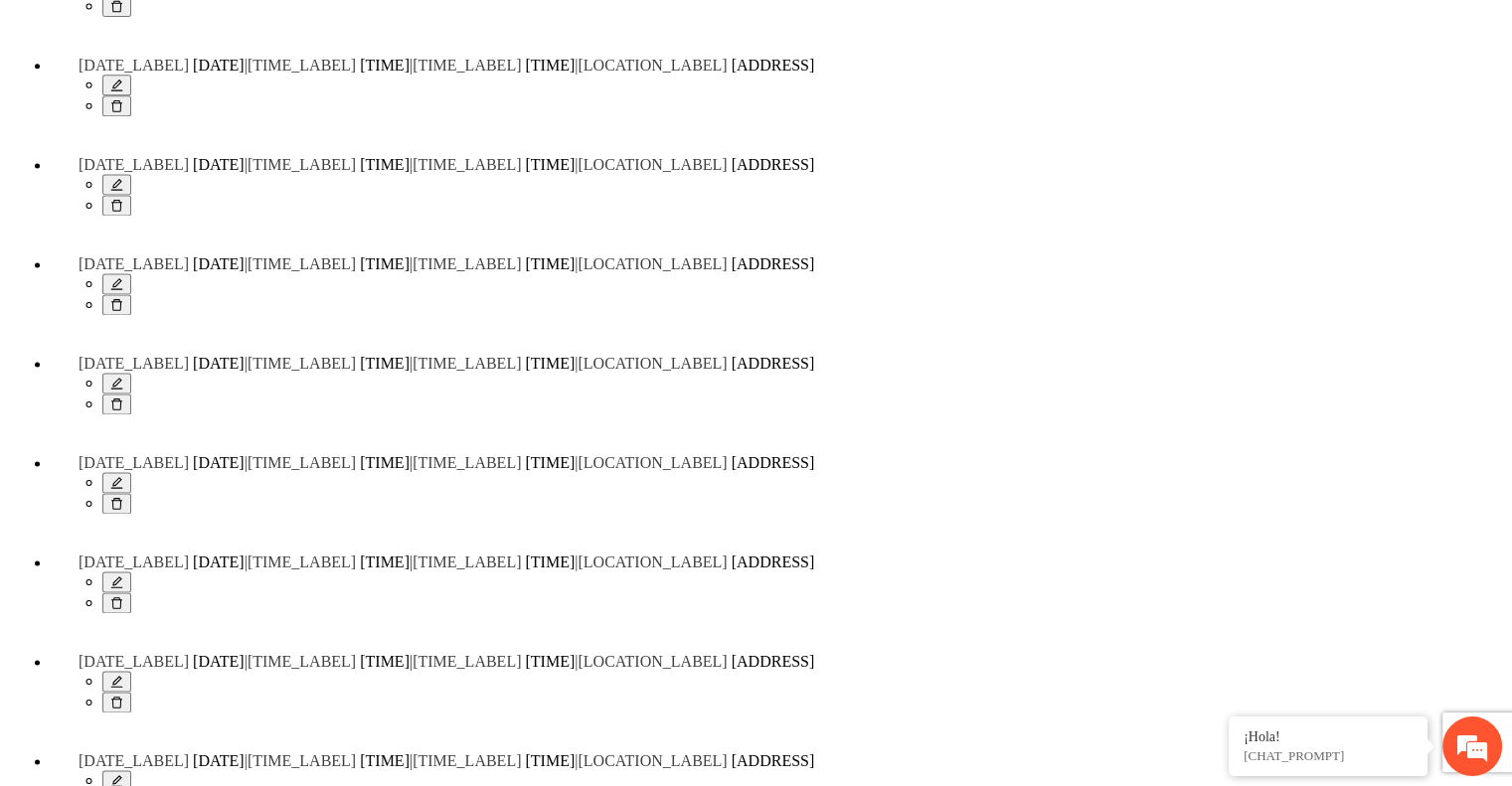 scroll, scrollTop: 2768, scrollLeft: 0, axis: vertical 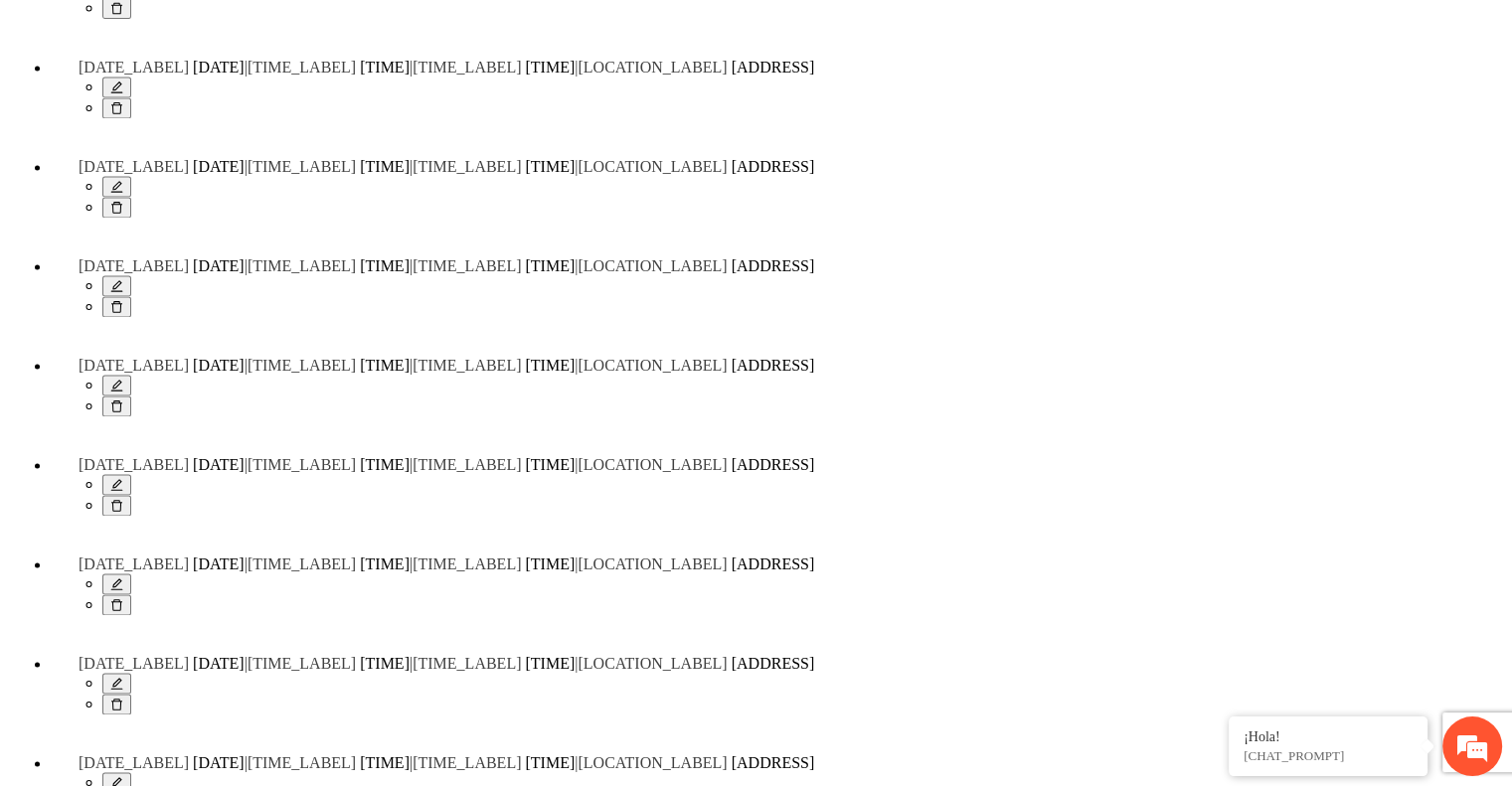 click at bounding box center [19, 1377] 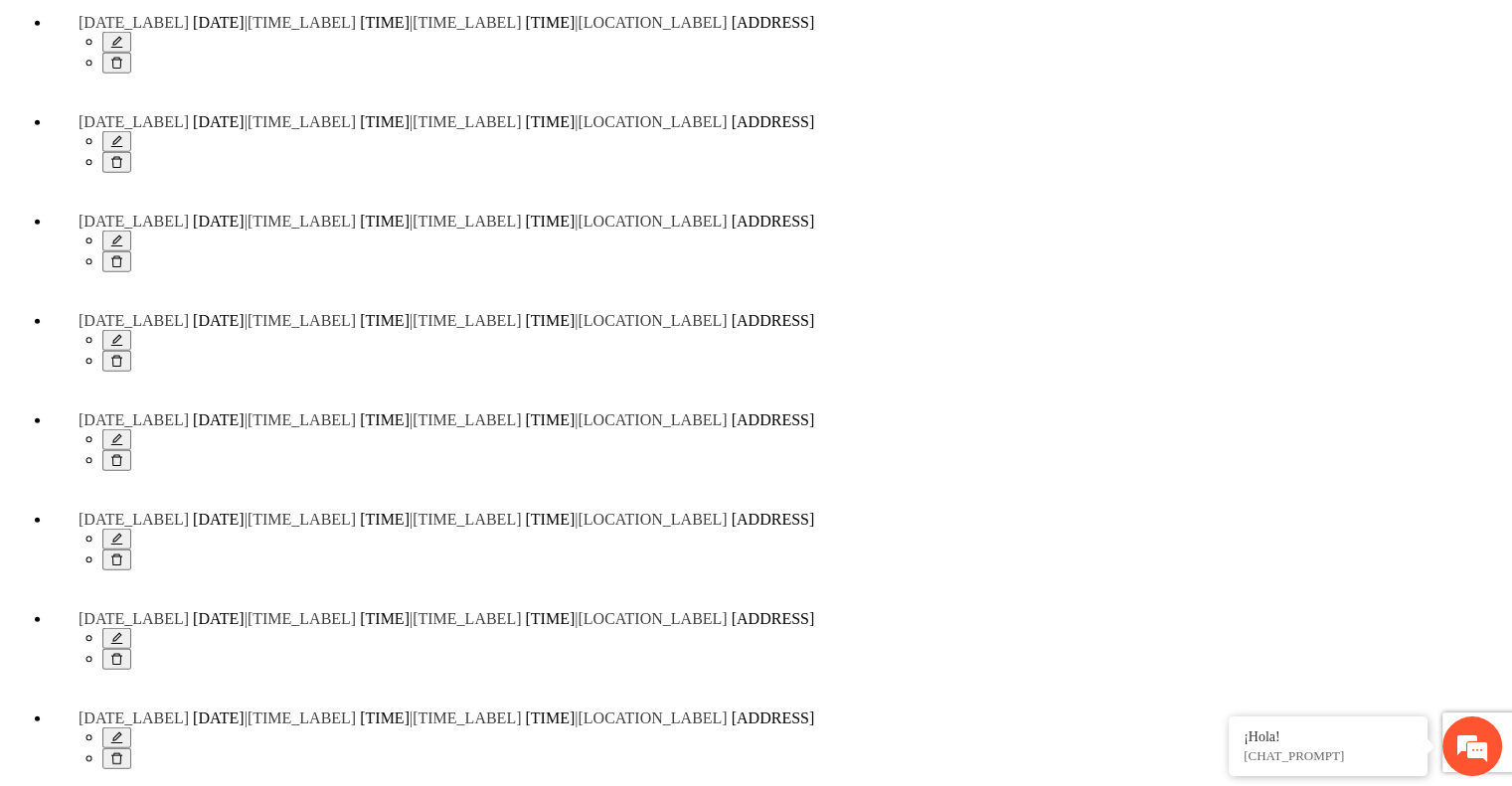 scroll, scrollTop: 5155, scrollLeft: 0, axis: vertical 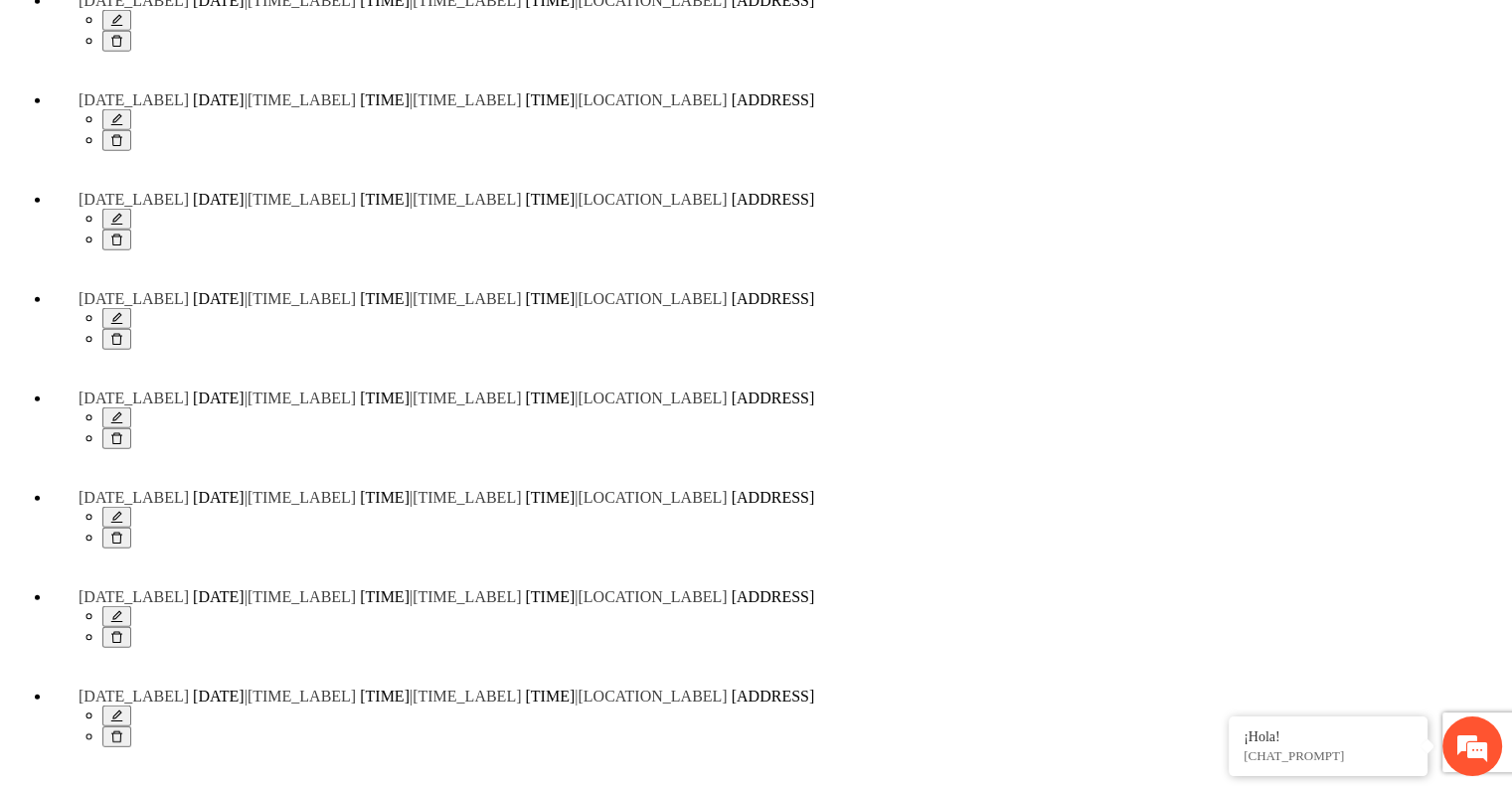 click at bounding box center (19, 2006) 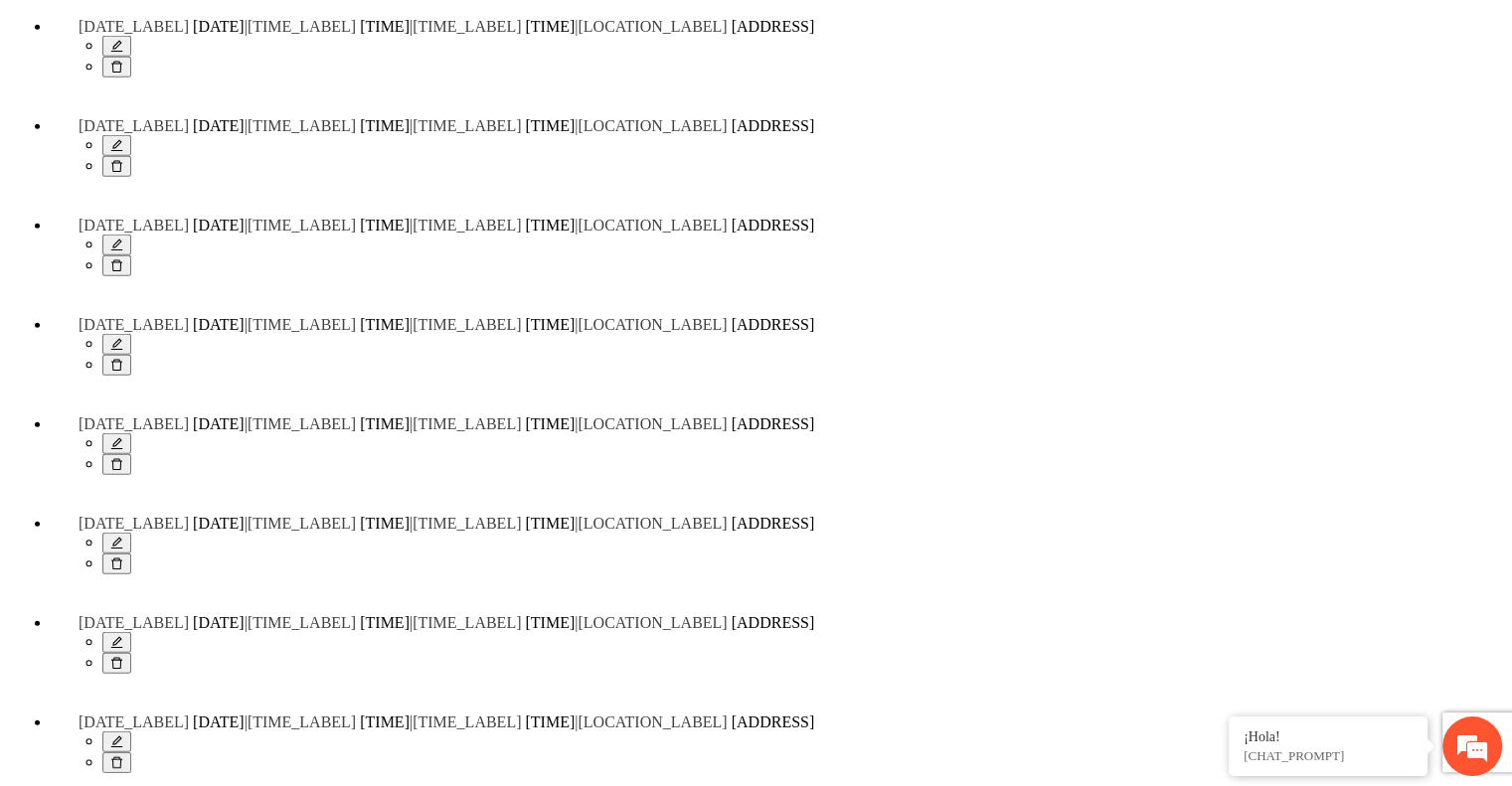 scroll, scrollTop: 5432, scrollLeft: 0, axis: vertical 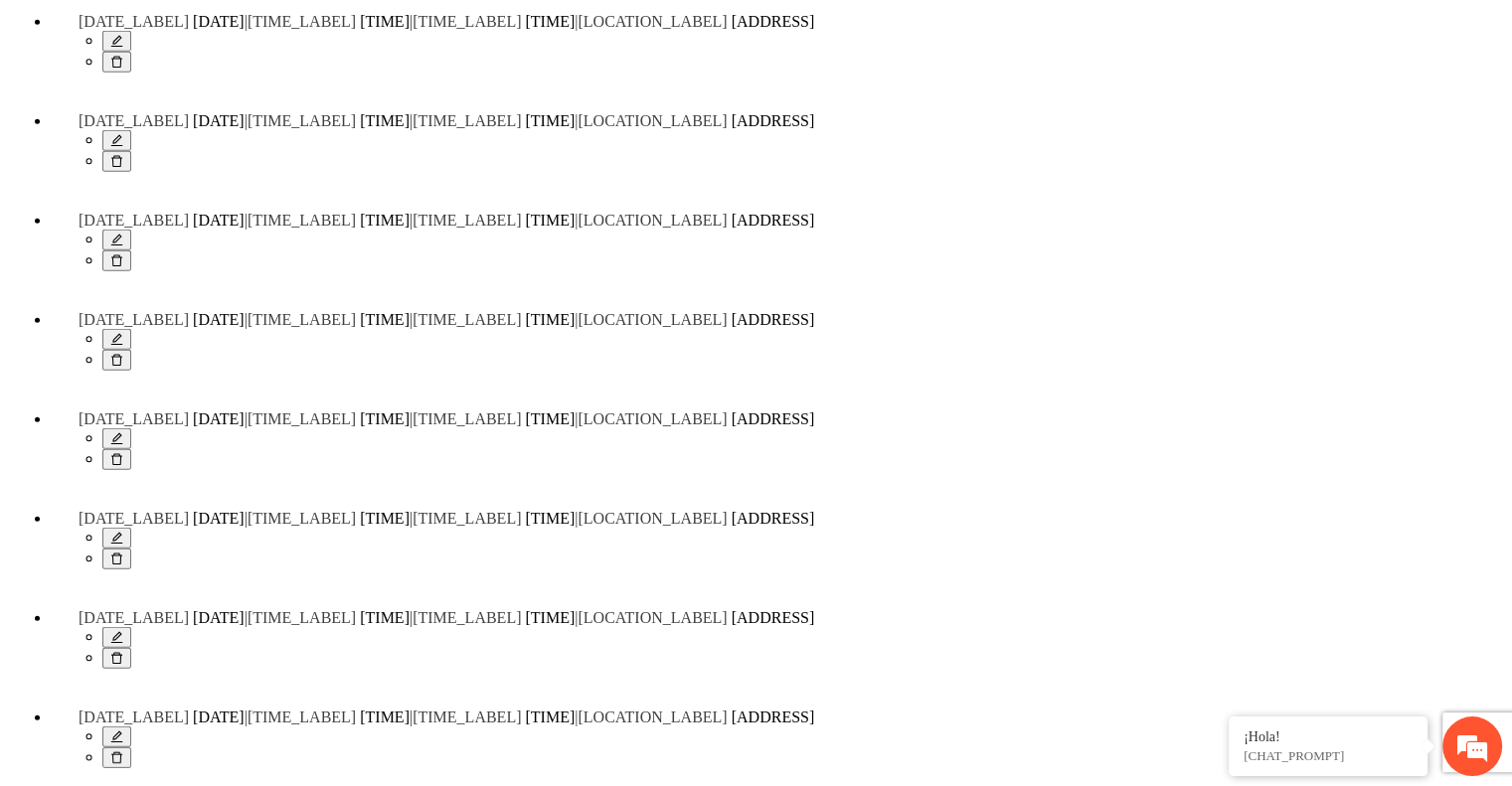 click on "5" at bounding box center (52, 2163) 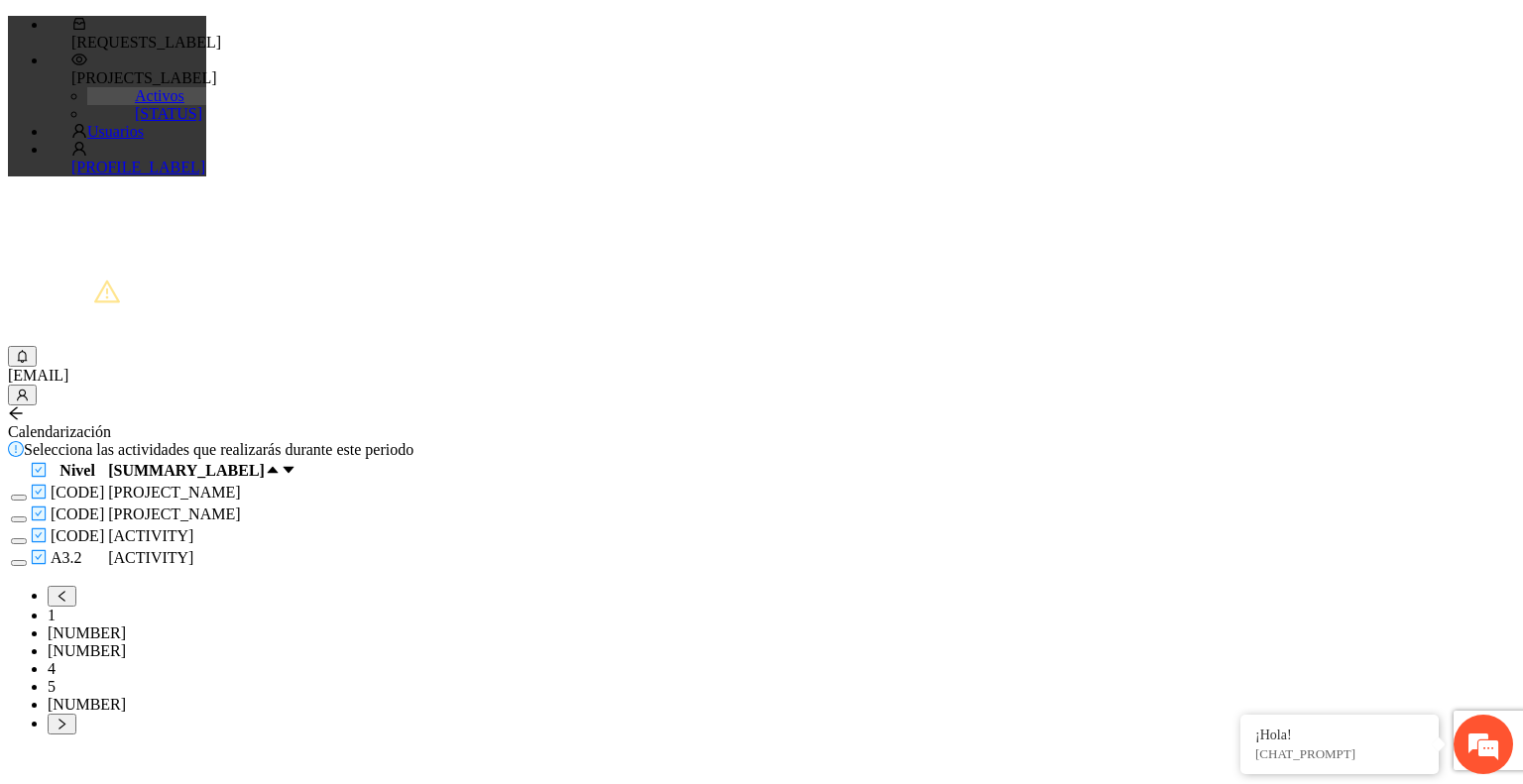 click at bounding box center [19, 498] 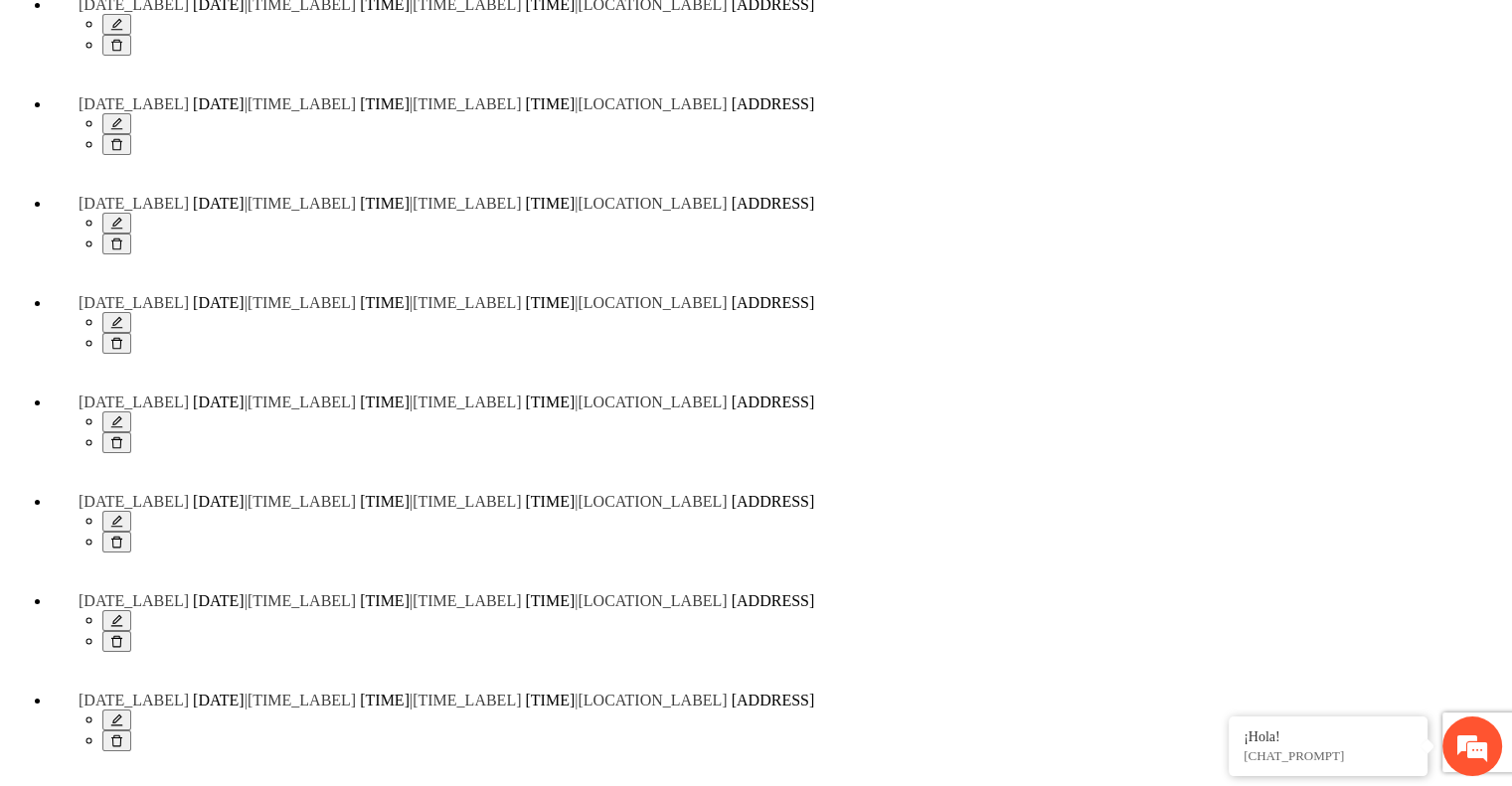 scroll, scrollTop: 5724, scrollLeft: 0, axis: vertical 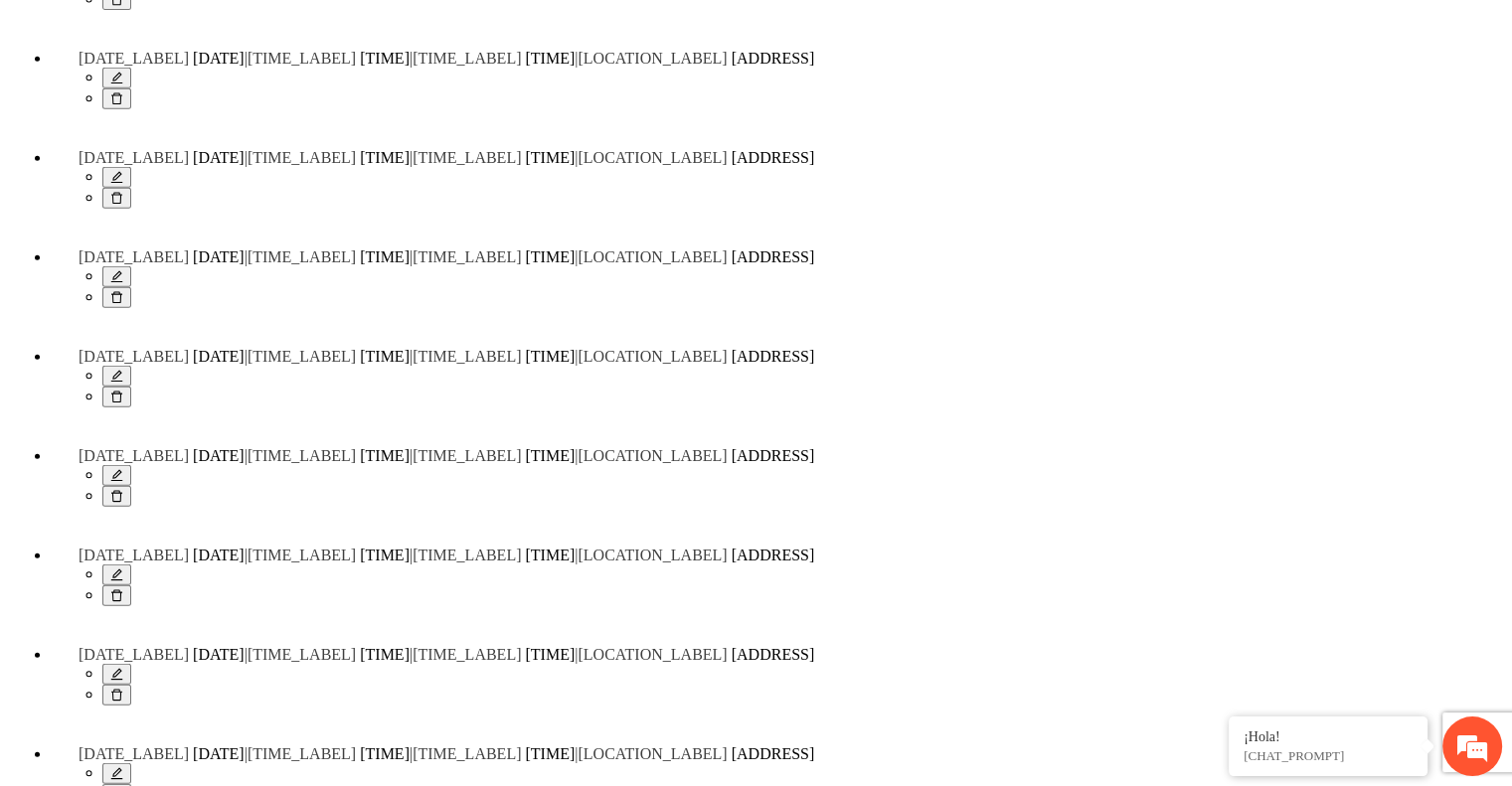 click on "[NUMBER]" at bounding box center [86, 2493] 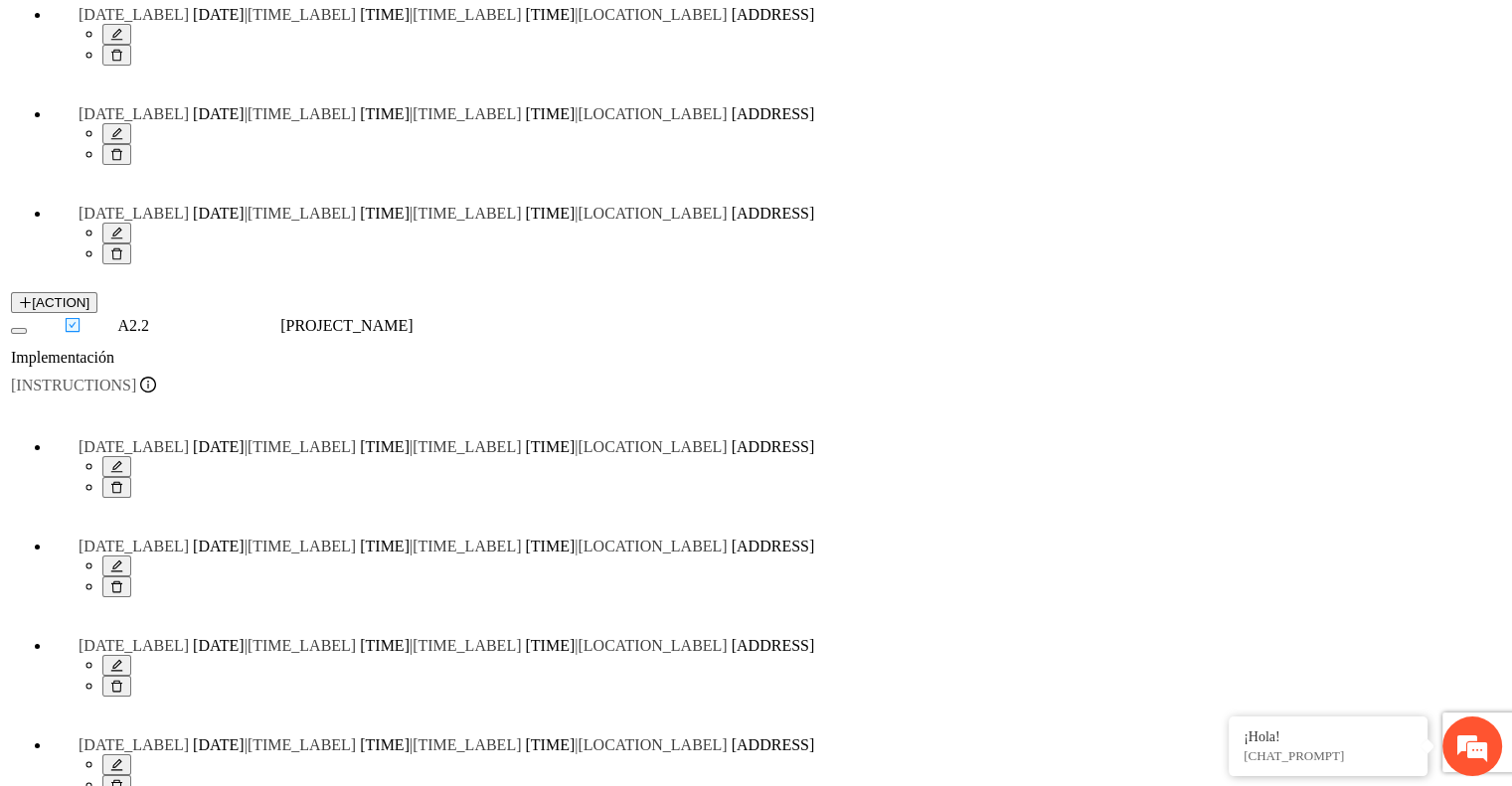 scroll, scrollTop: 4903, scrollLeft: 0, axis: vertical 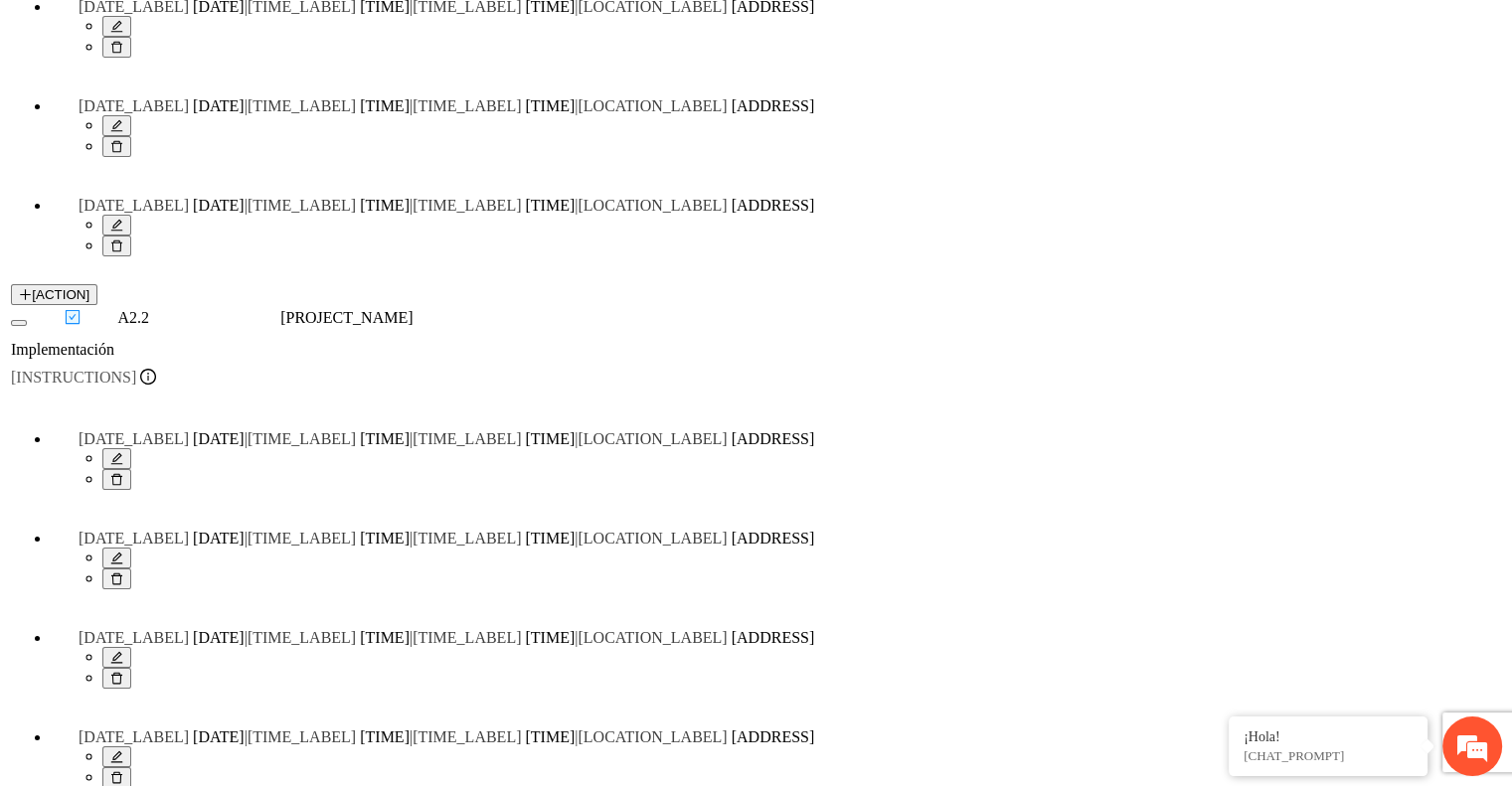 click on "5" at bounding box center [52, 1970] 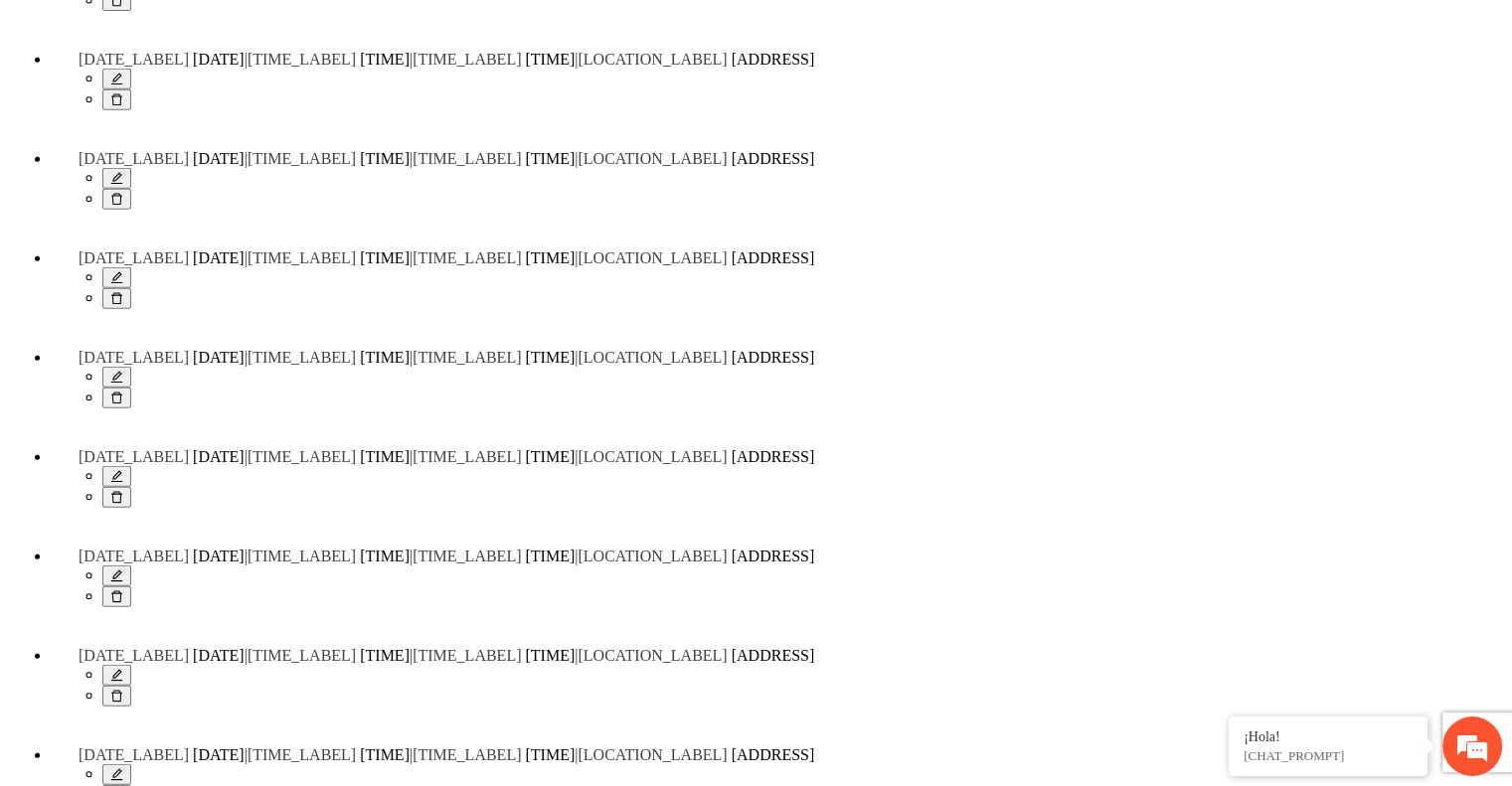 scroll, scrollTop: 5724, scrollLeft: 0, axis: vertical 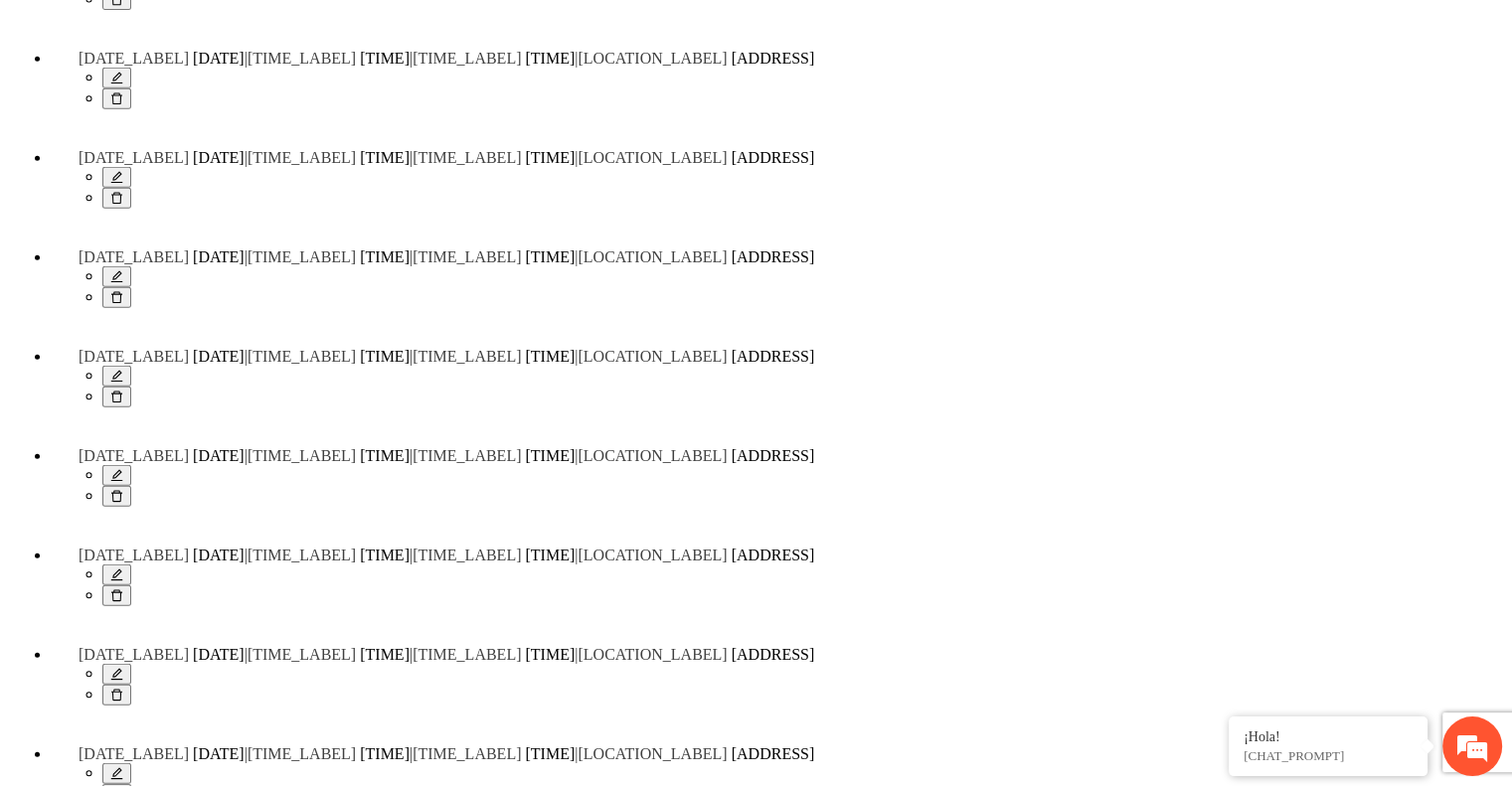 click on "1" at bounding box center [52, 2457] 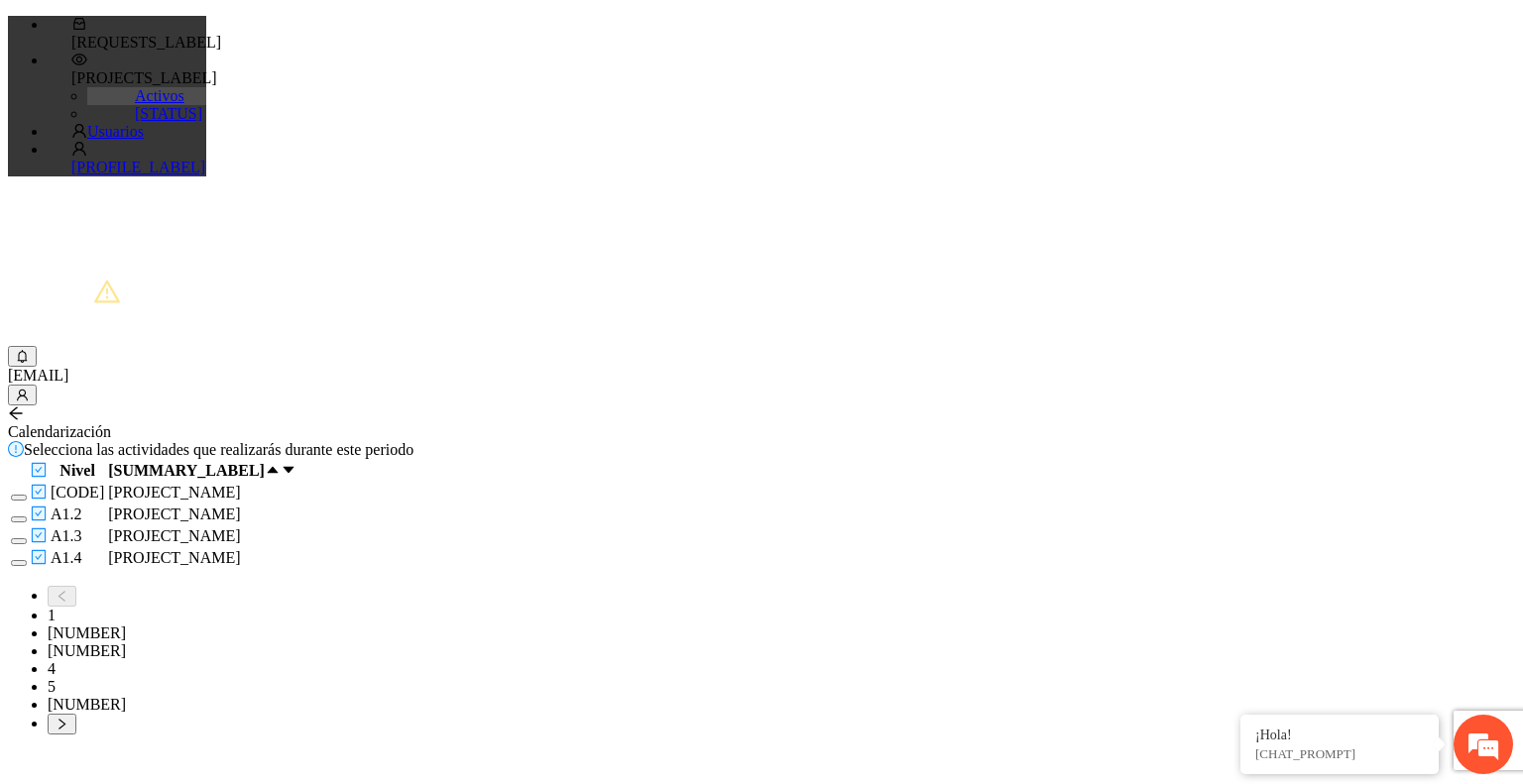 click at bounding box center [19, 498] 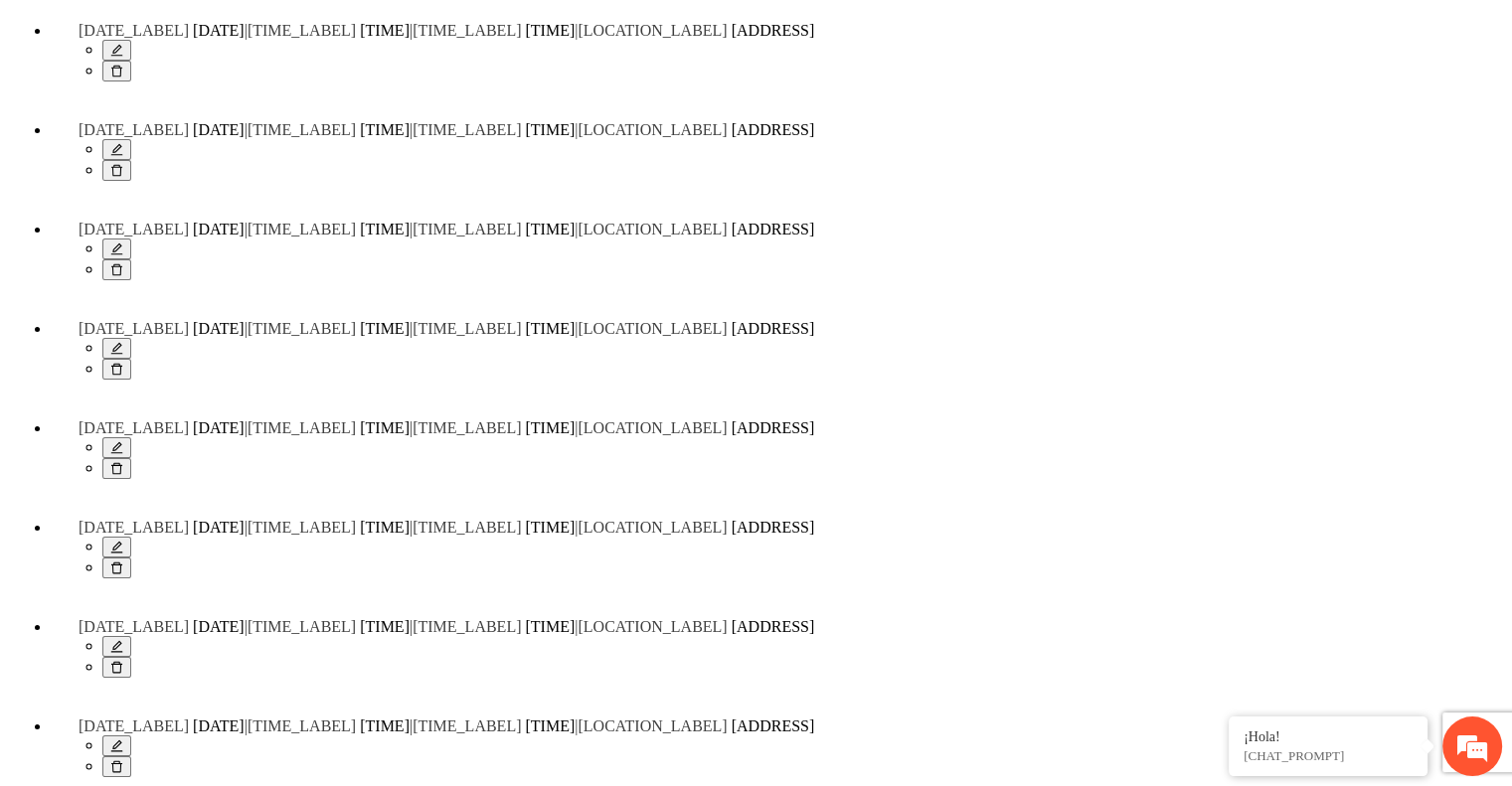 scroll, scrollTop: 27321, scrollLeft: 0, axis: vertical 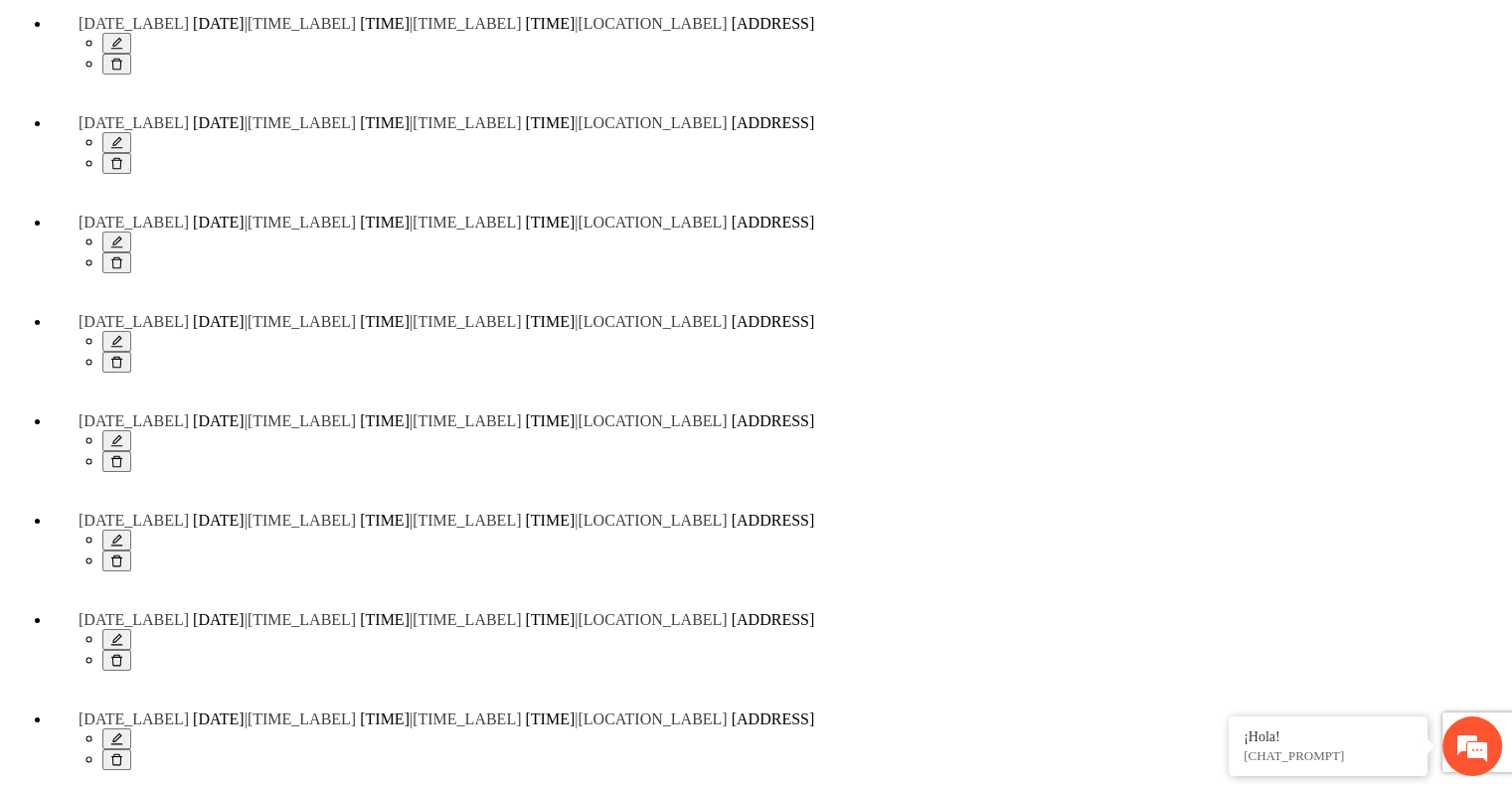 click at bounding box center [19, 8885] 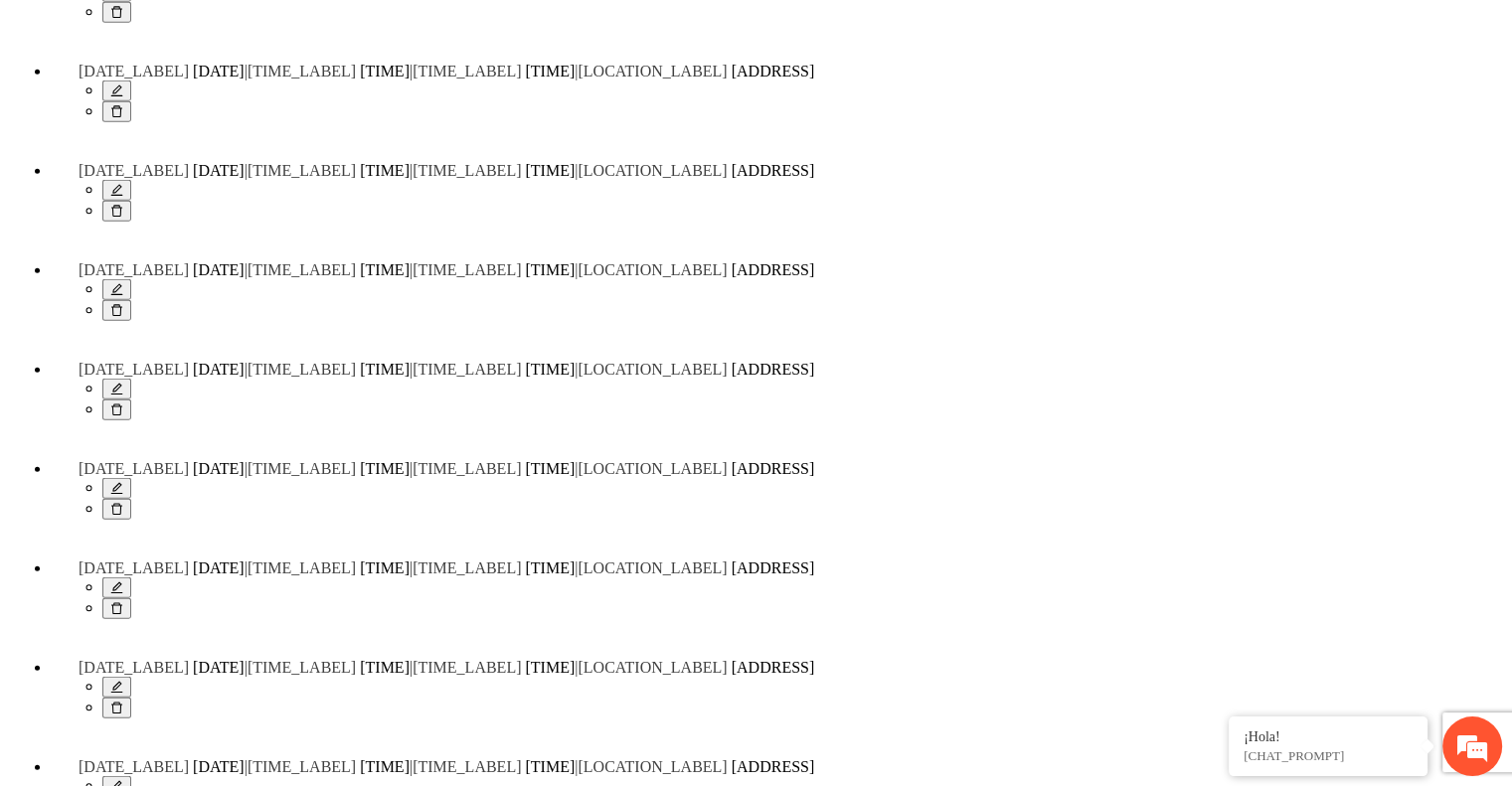 scroll, scrollTop: 27548, scrollLeft: 0, axis: vertical 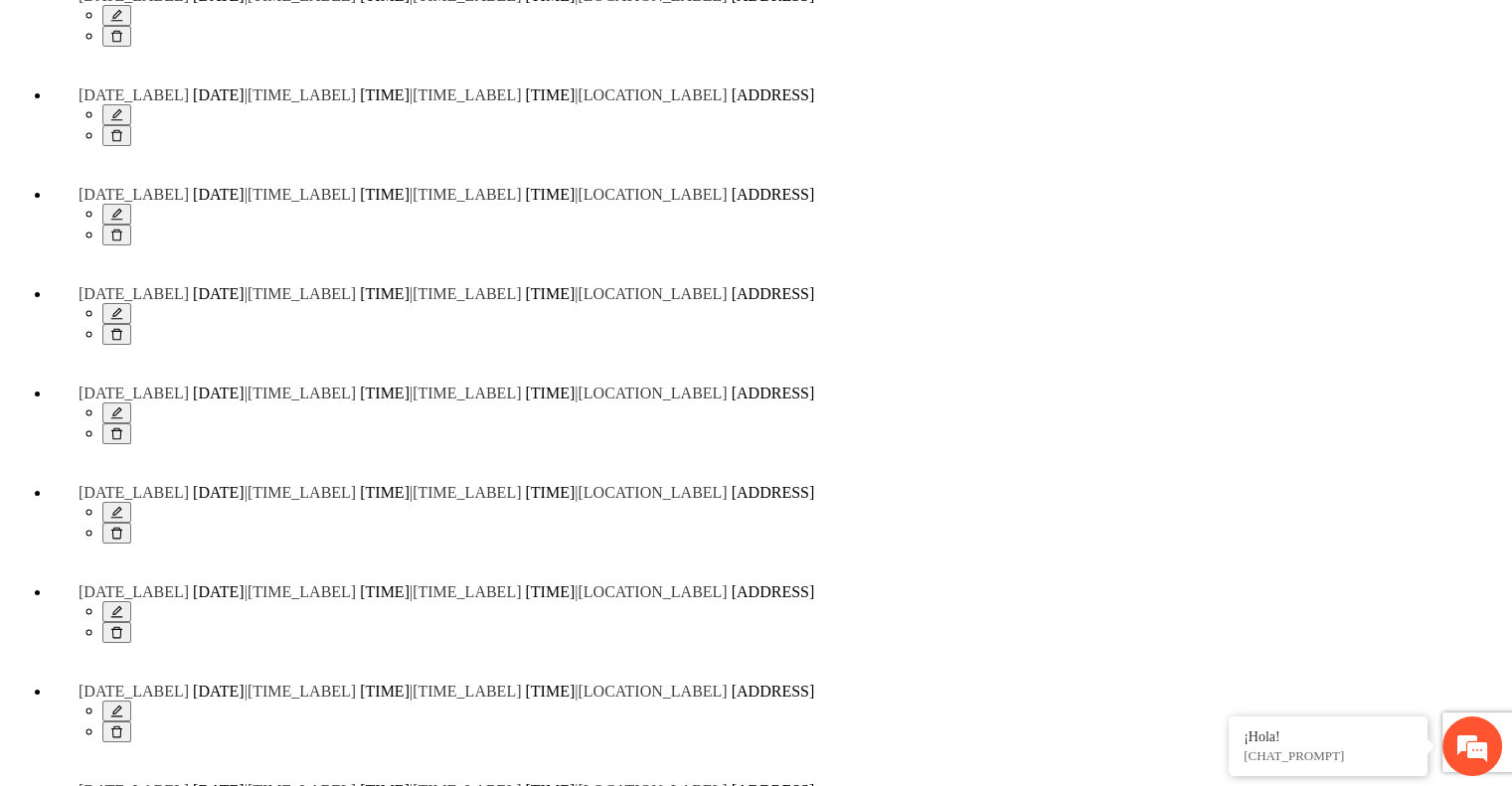 click at bounding box center (19, 8801) 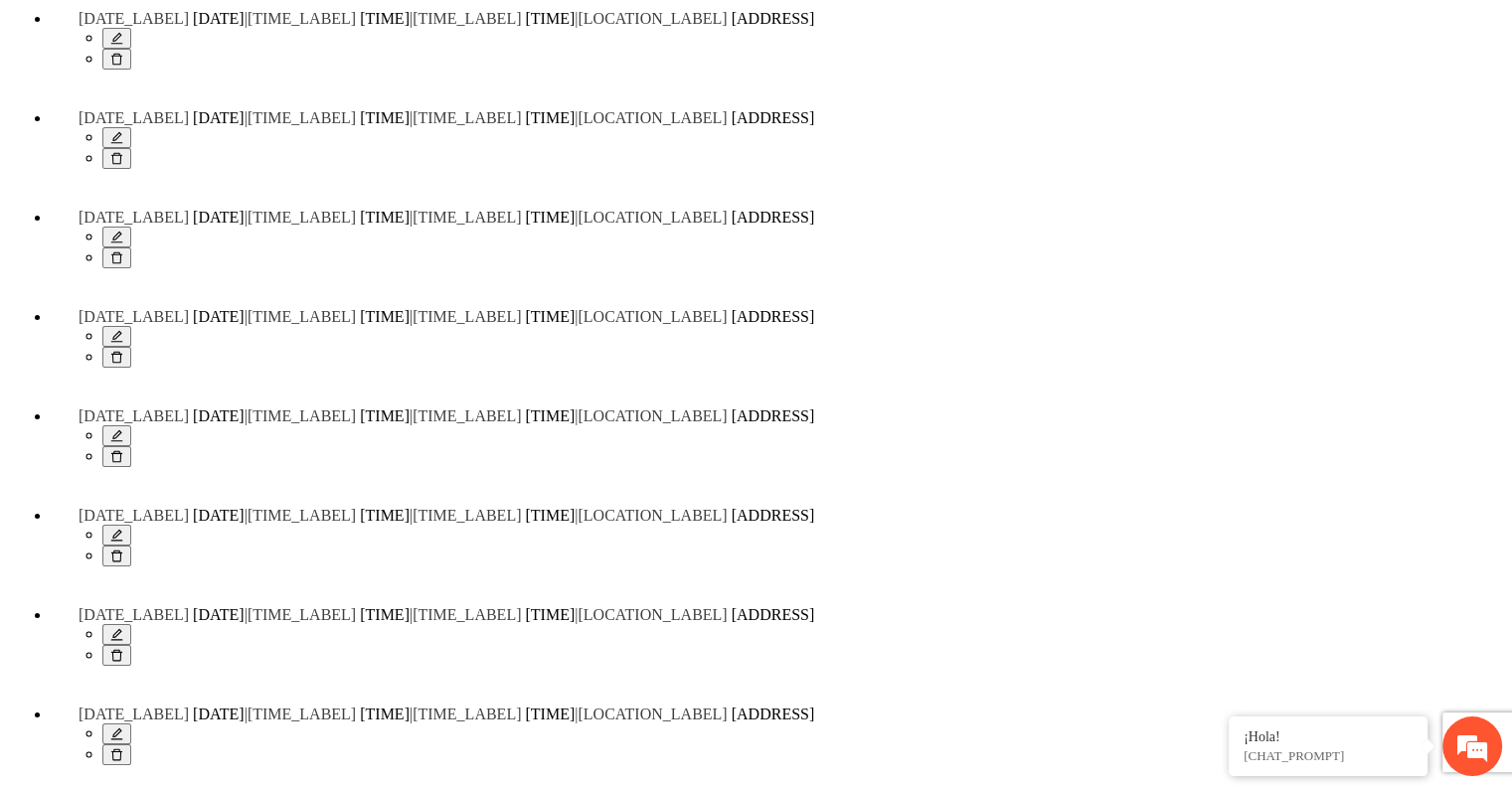 scroll, scrollTop: 27950, scrollLeft: 0, axis: vertical 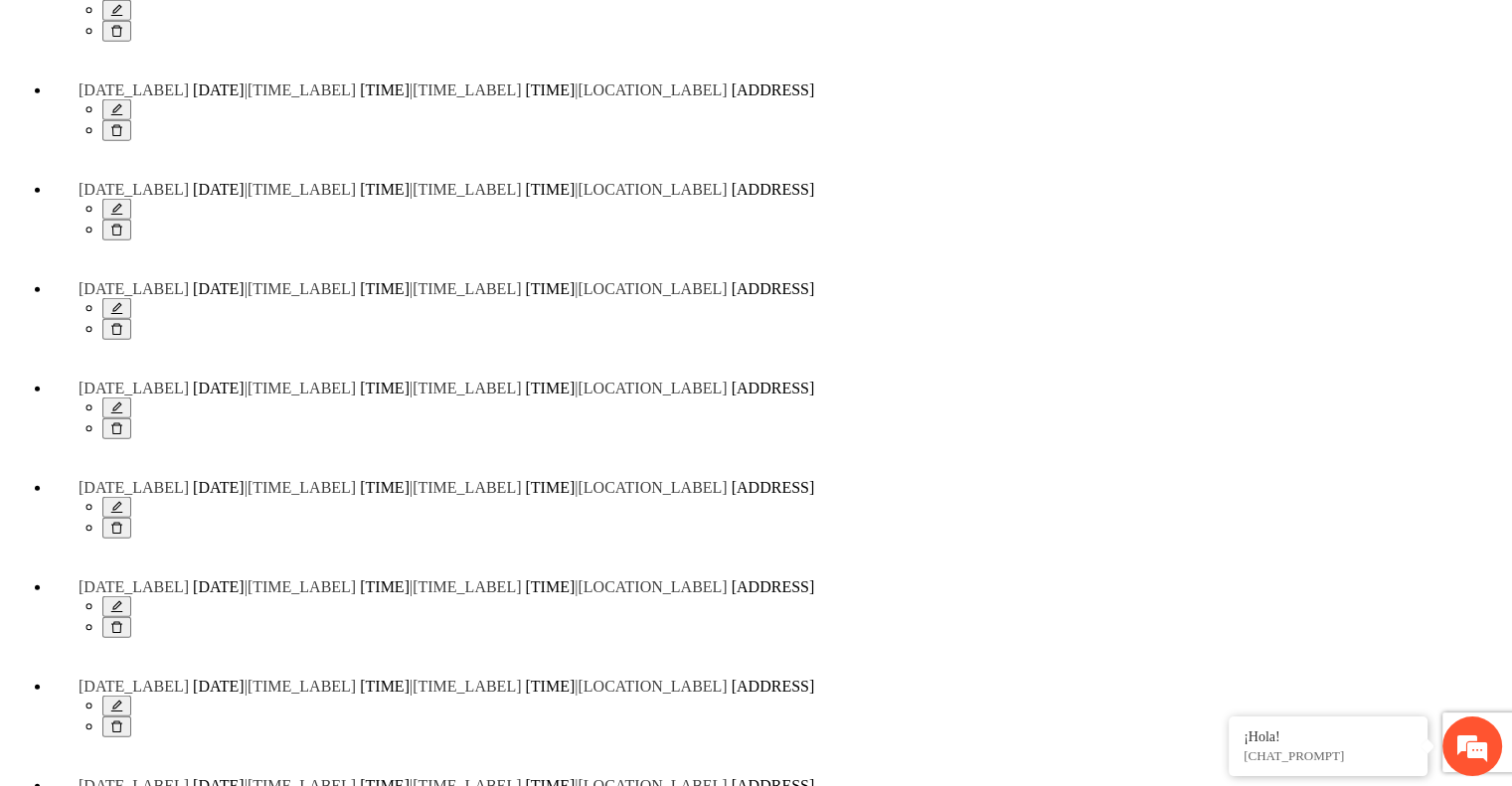 click on "[NUMBER]" at bounding box center (86, 8879) 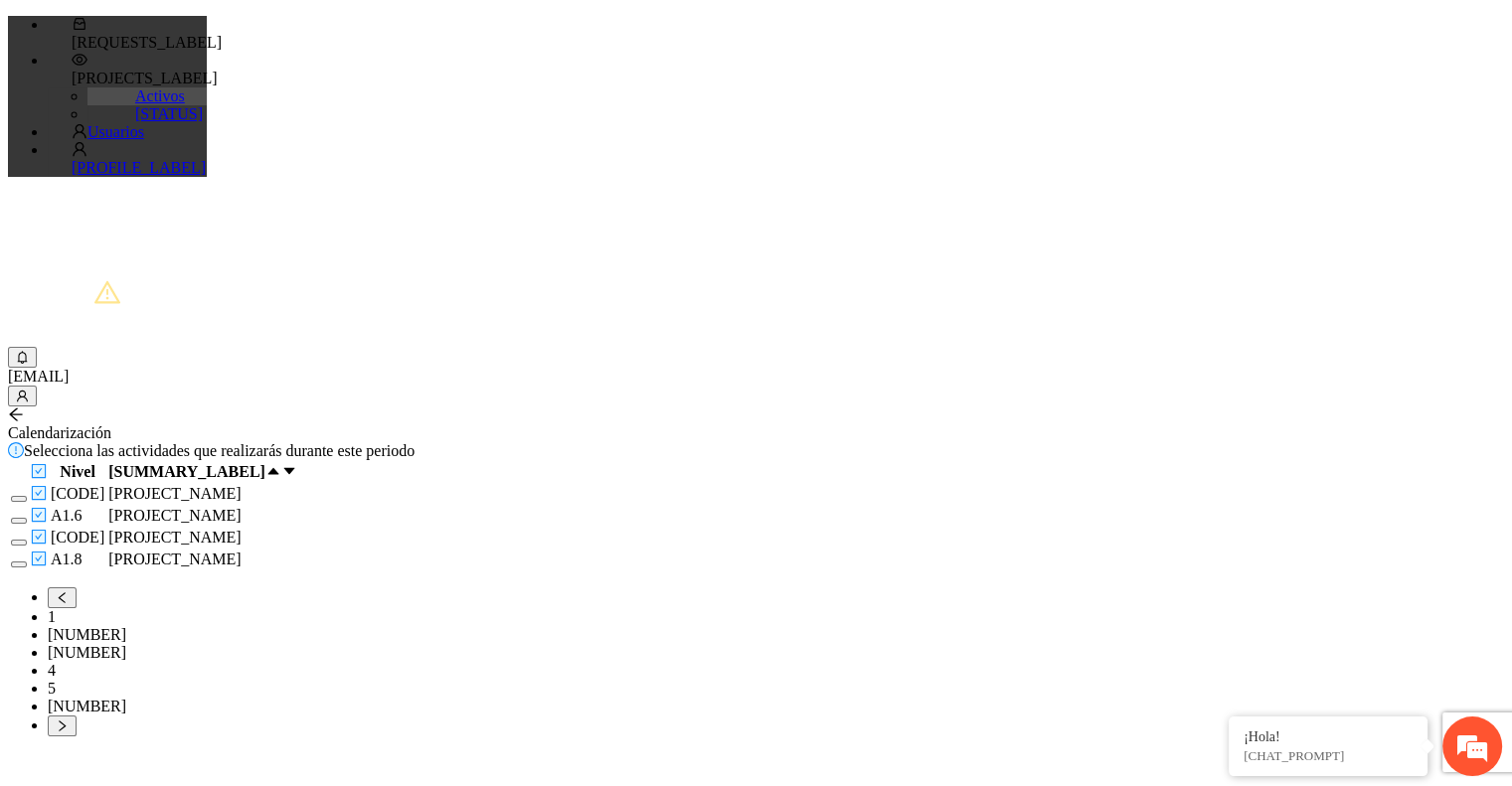 scroll, scrollTop: 0, scrollLeft: 0, axis: both 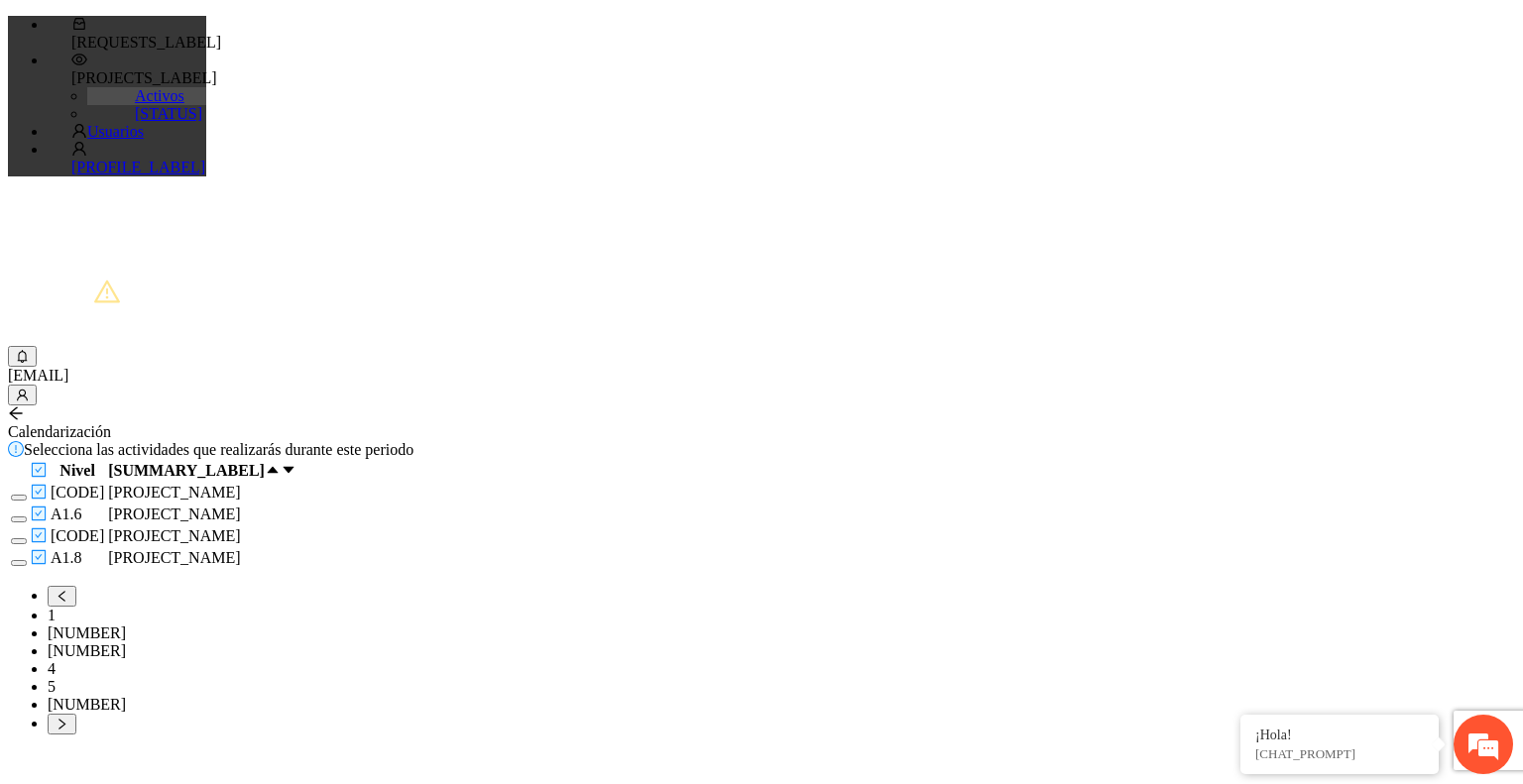 click at bounding box center (19, 498) 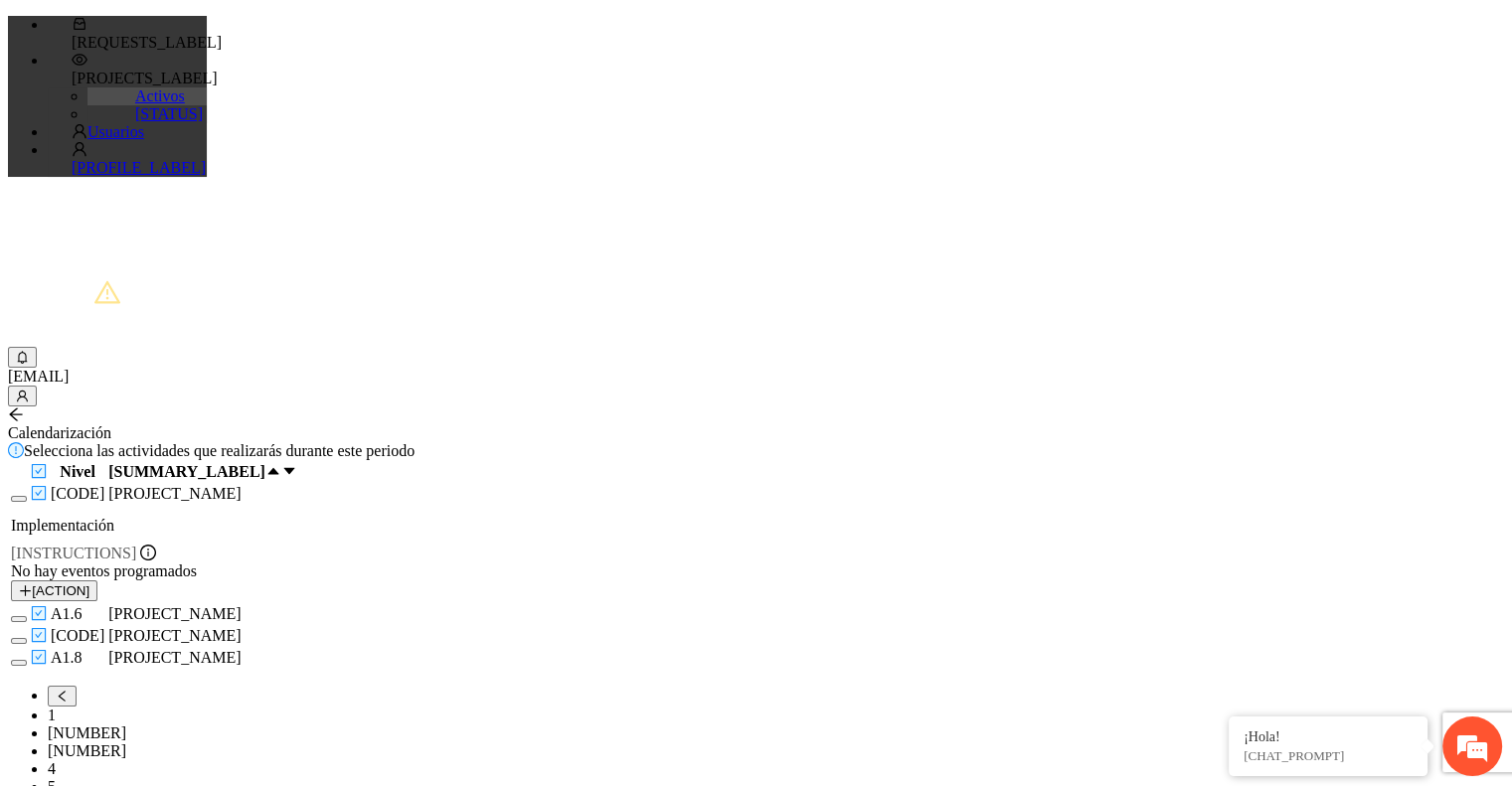 click at bounding box center [19, 619] 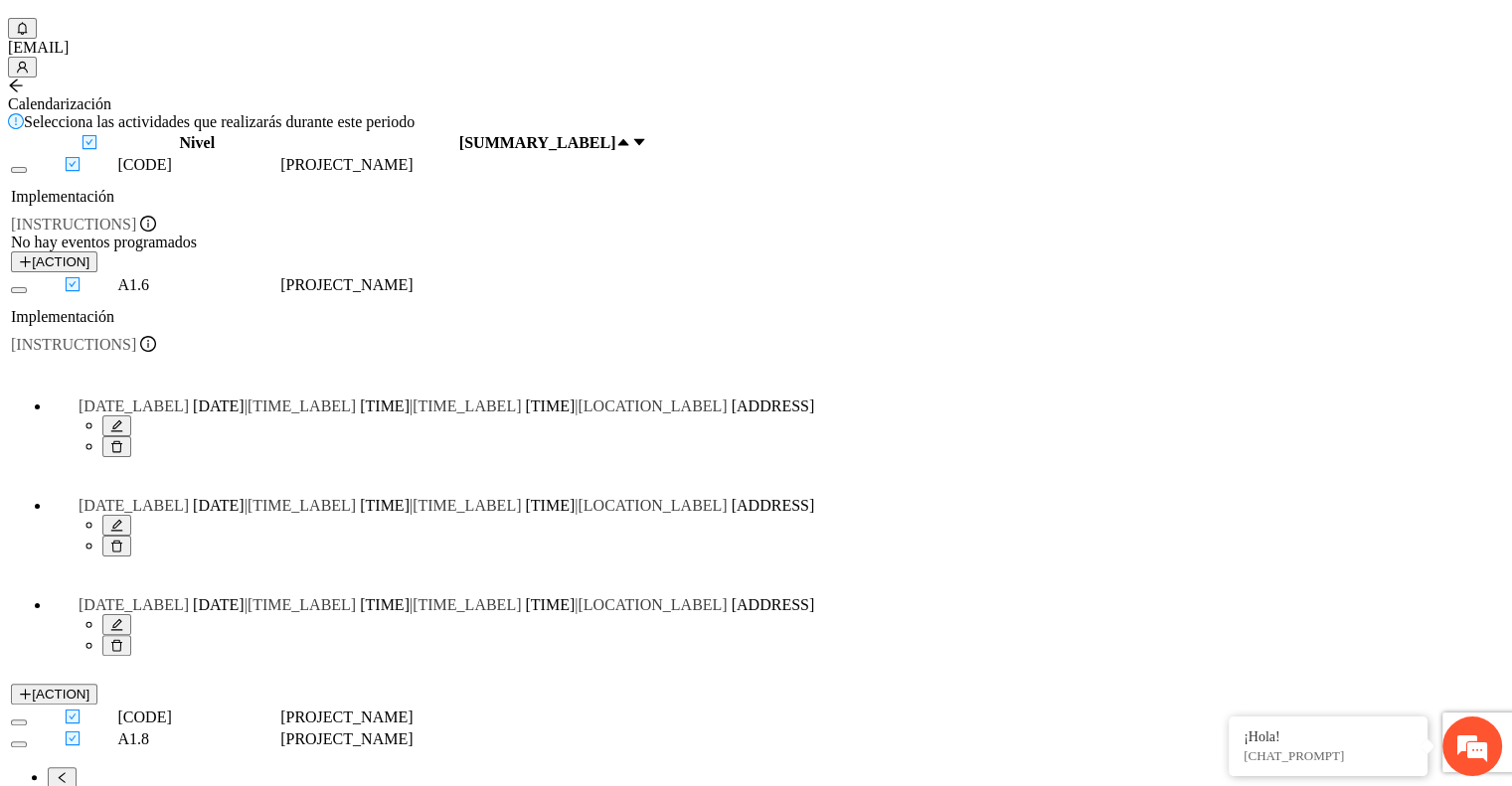 scroll, scrollTop: 330, scrollLeft: 0, axis: vertical 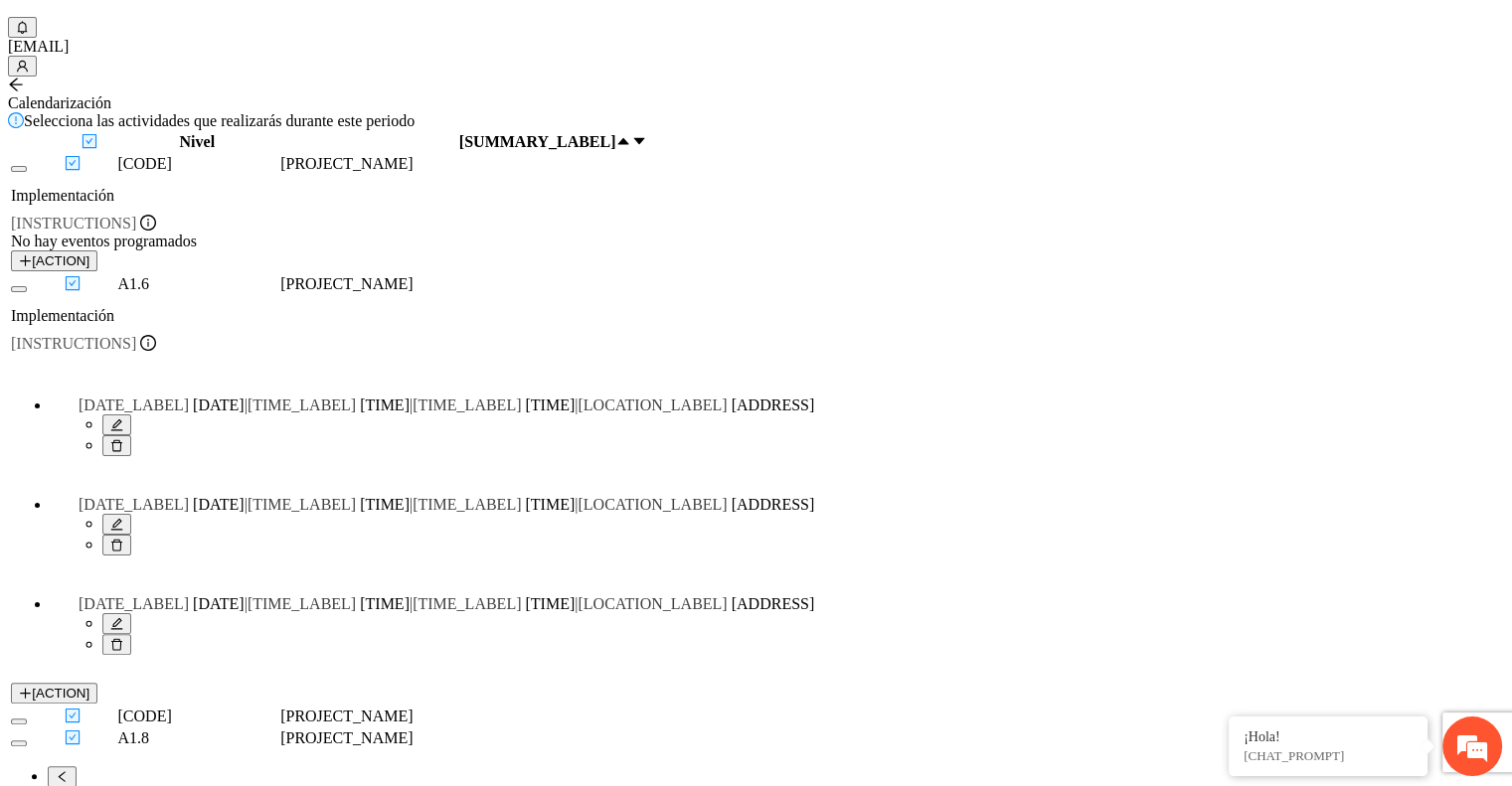 click at bounding box center [36, 716] 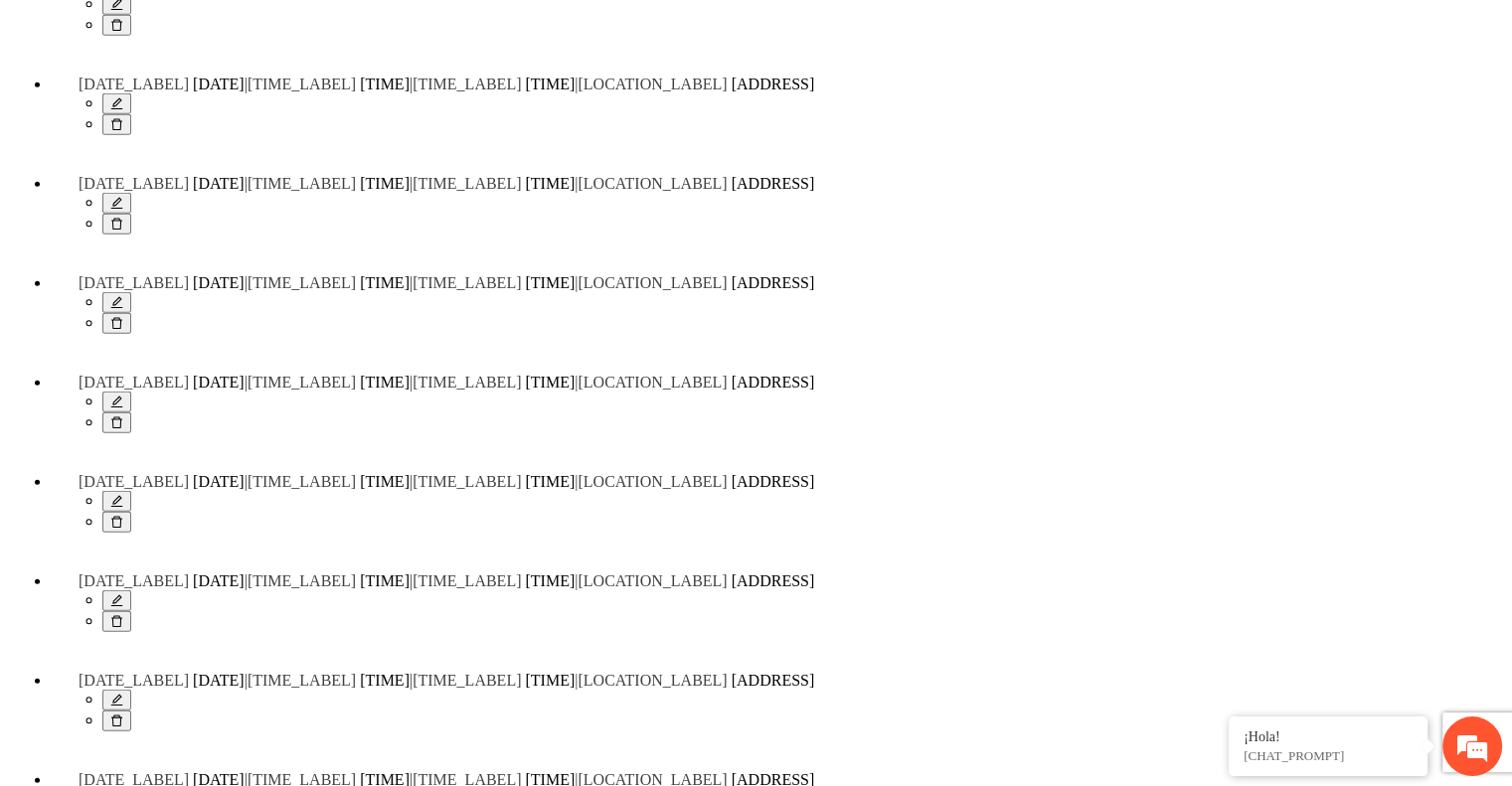 scroll, scrollTop: 5357, scrollLeft: 0, axis: vertical 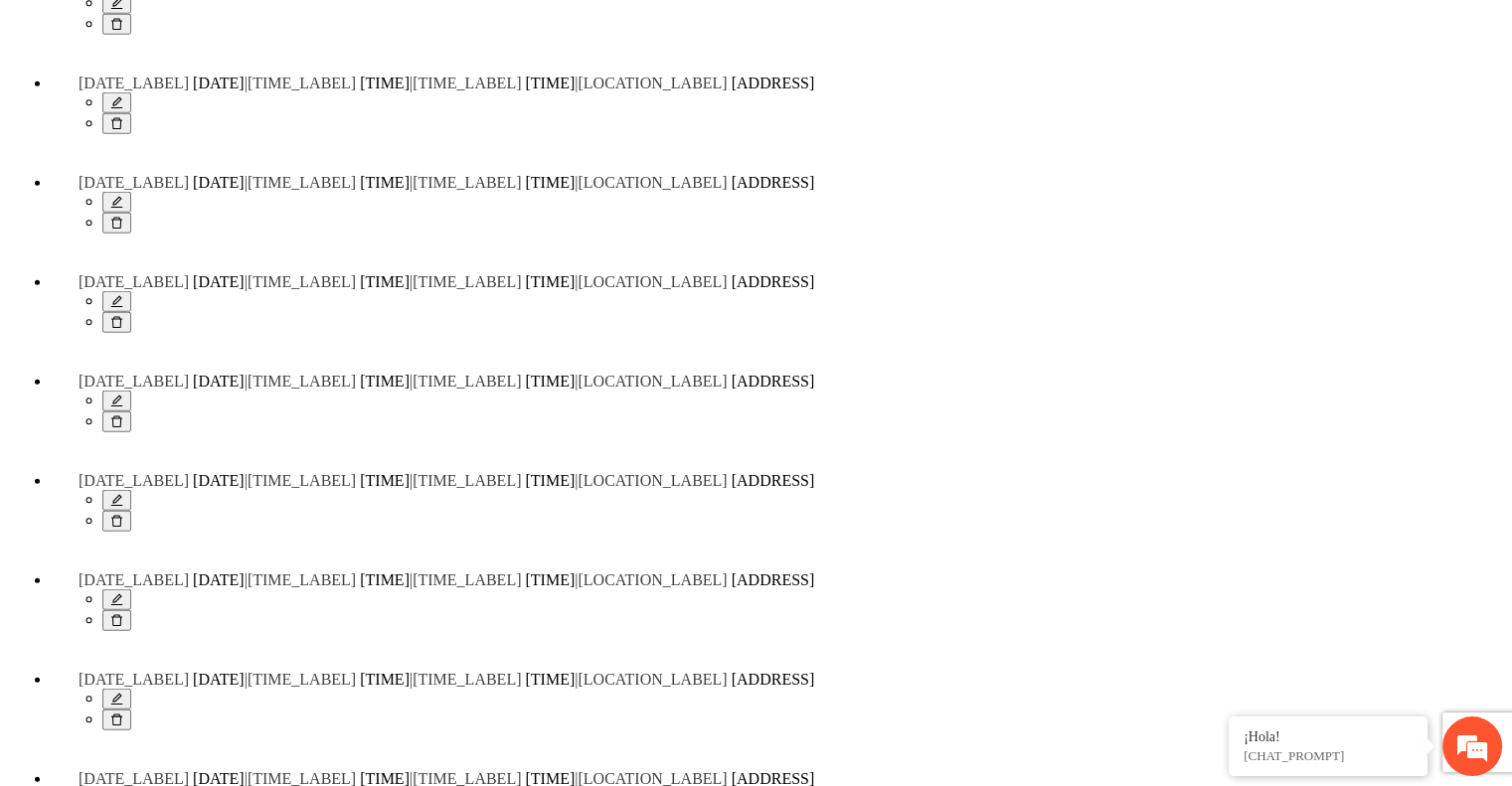 click at bounding box center (19, 2089) 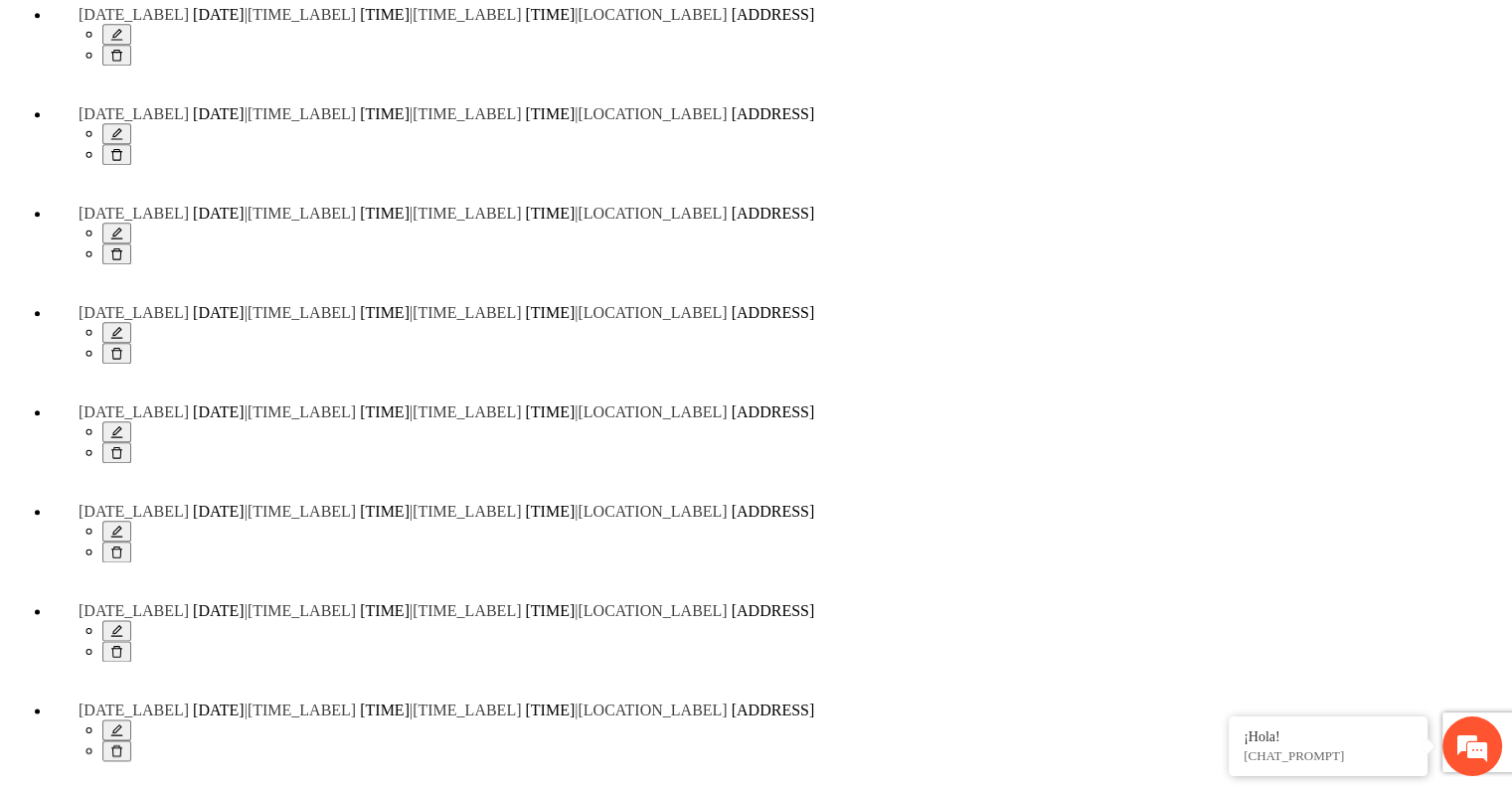 scroll, scrollTop: 10494, scrollLeft: 0, axis: vertical 